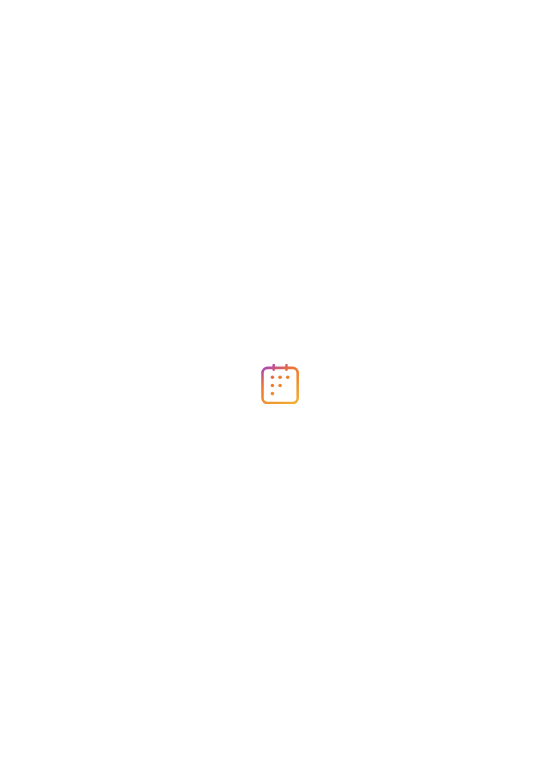 scroll, scrollTop: 0, scrollLeft: 0, axis: both 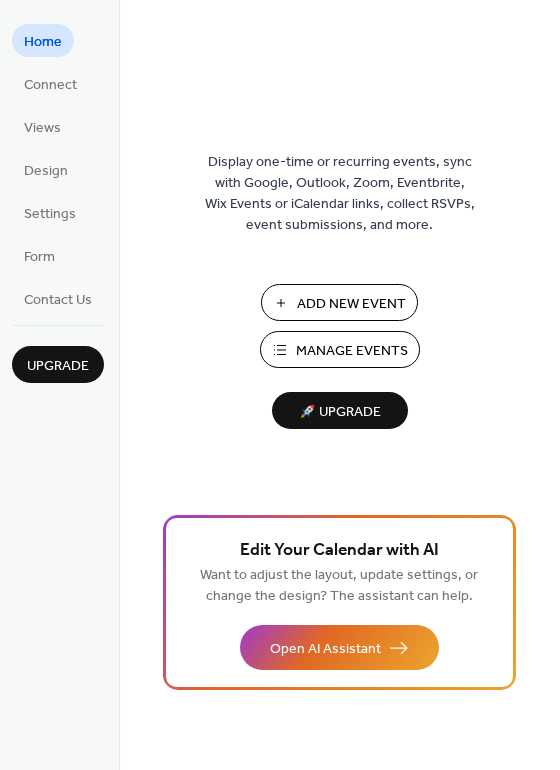 click on "Home" at bounding box center (43, 42) 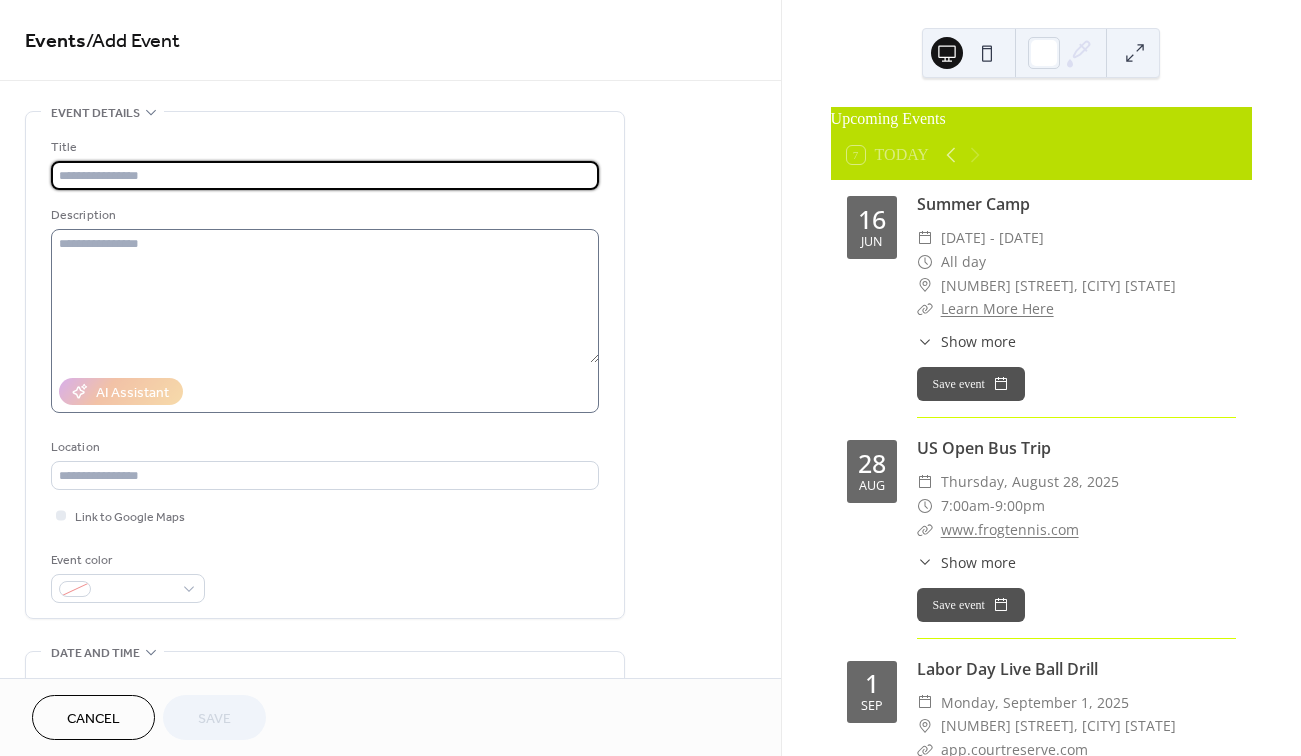 scroll, scrollTop: 0, scrollLeft: 0, axis: both 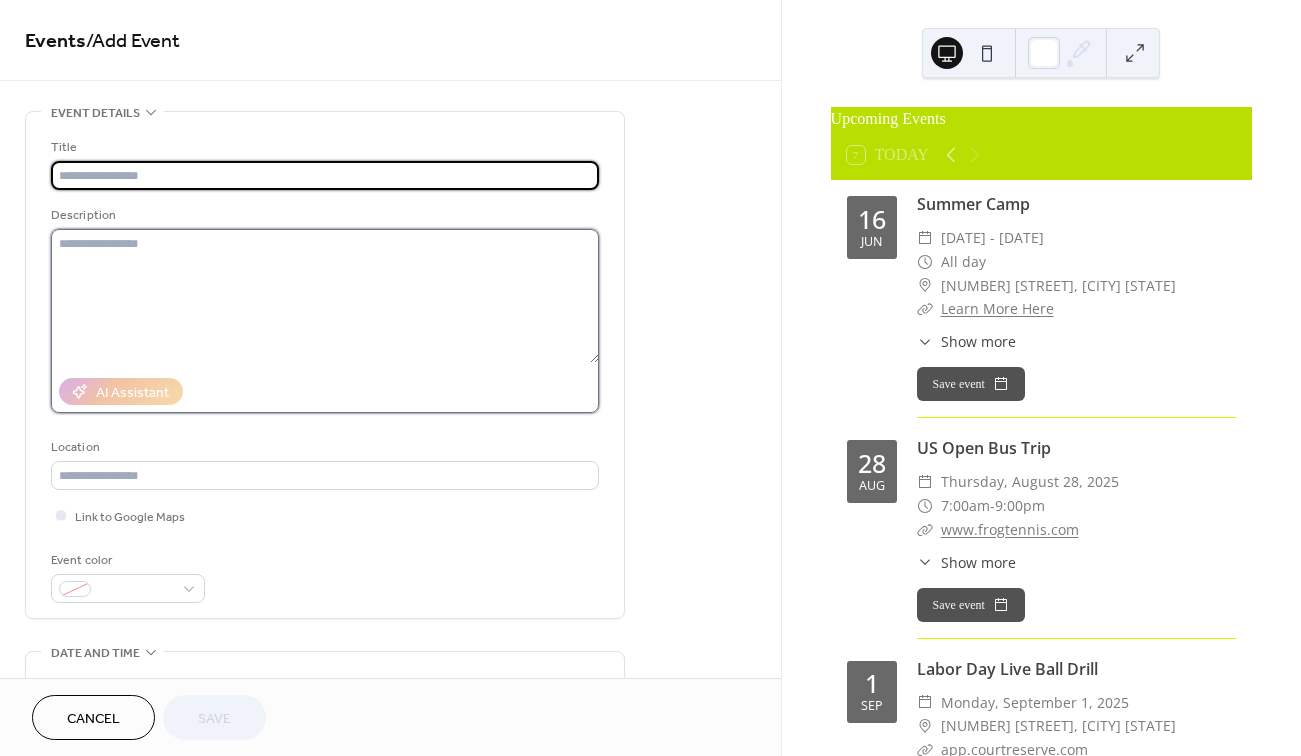 click at bounding box center [325, 296] 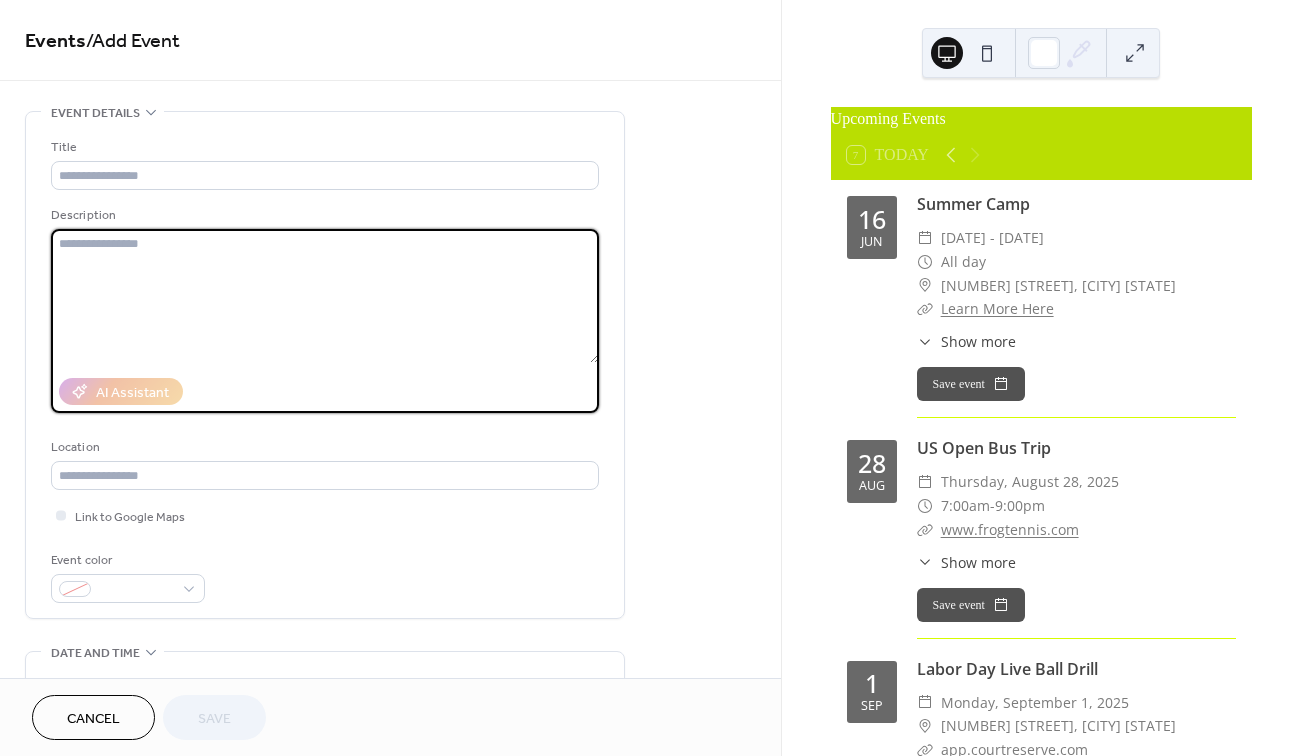 paste on "**********" 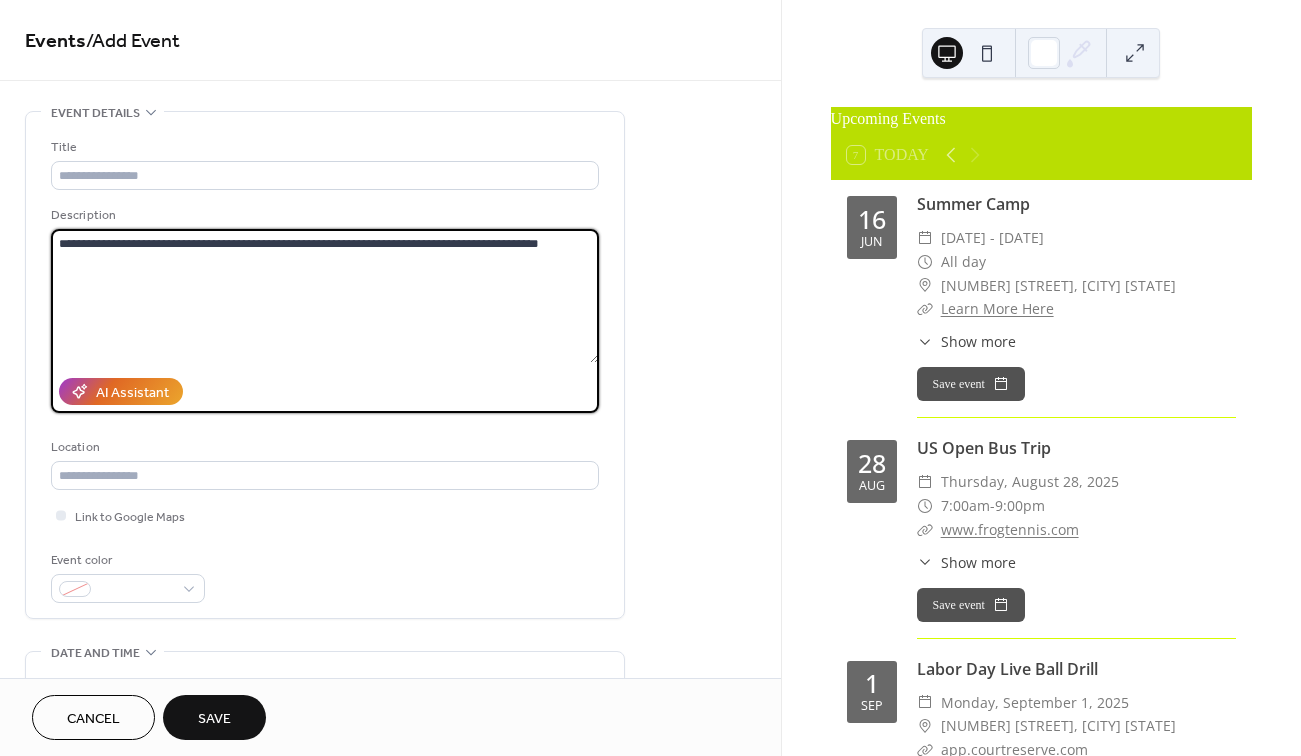 drag, startPoint x: 168, startPoint y: 242, endPoint x: 580, endPoint y: 247, distance: 412.03033 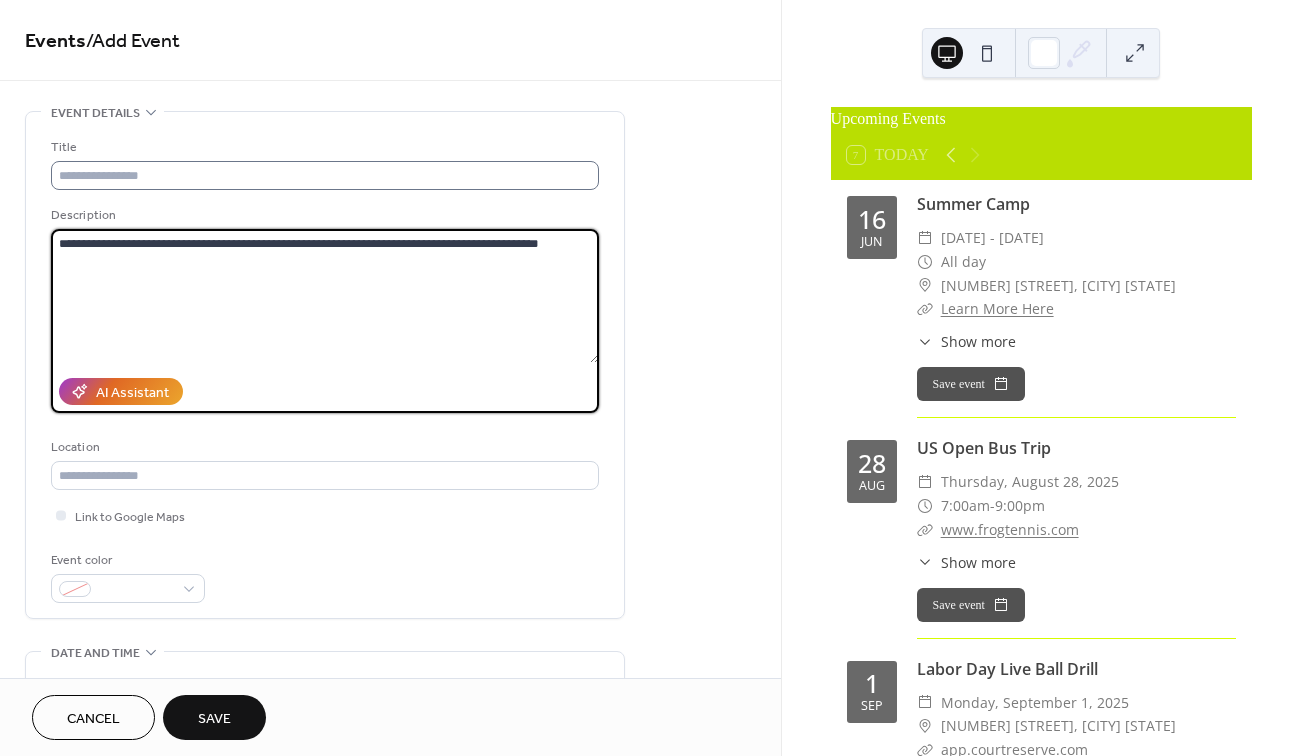 type on "**********" 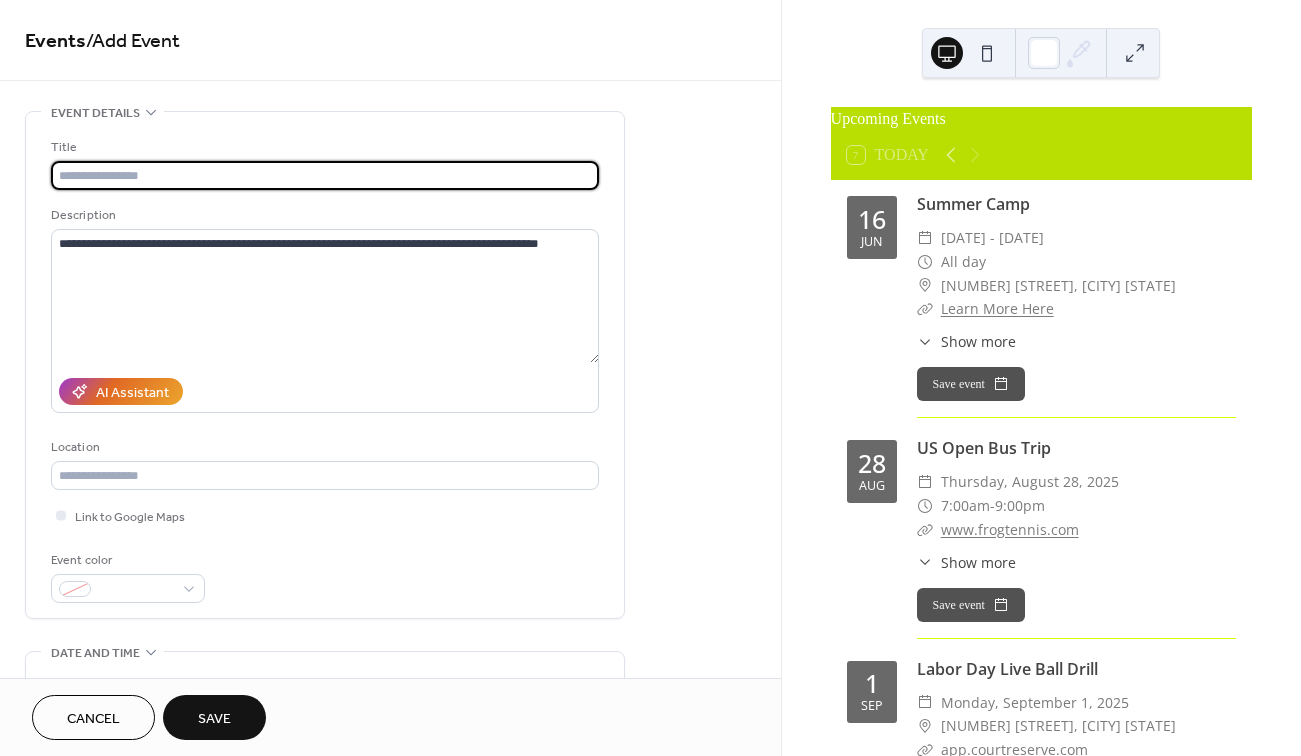 click at bounding box center [325, 175] 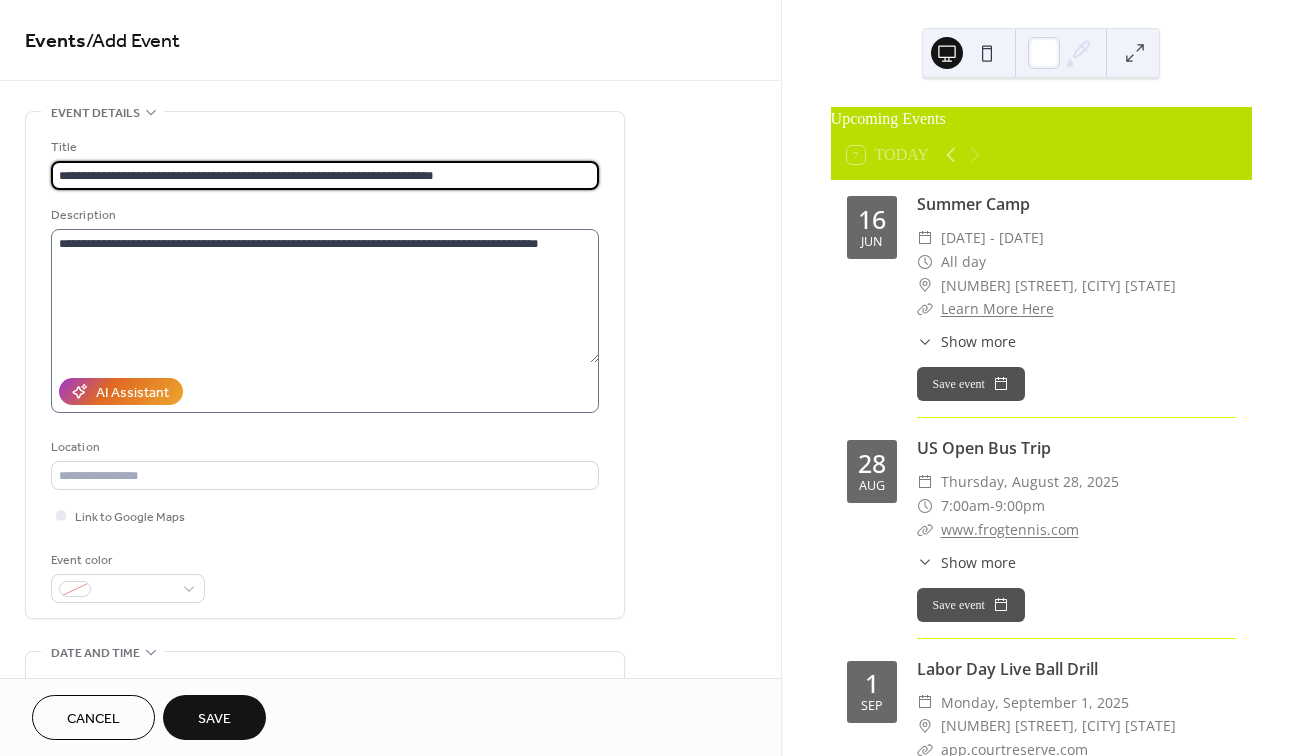 type on "**********" 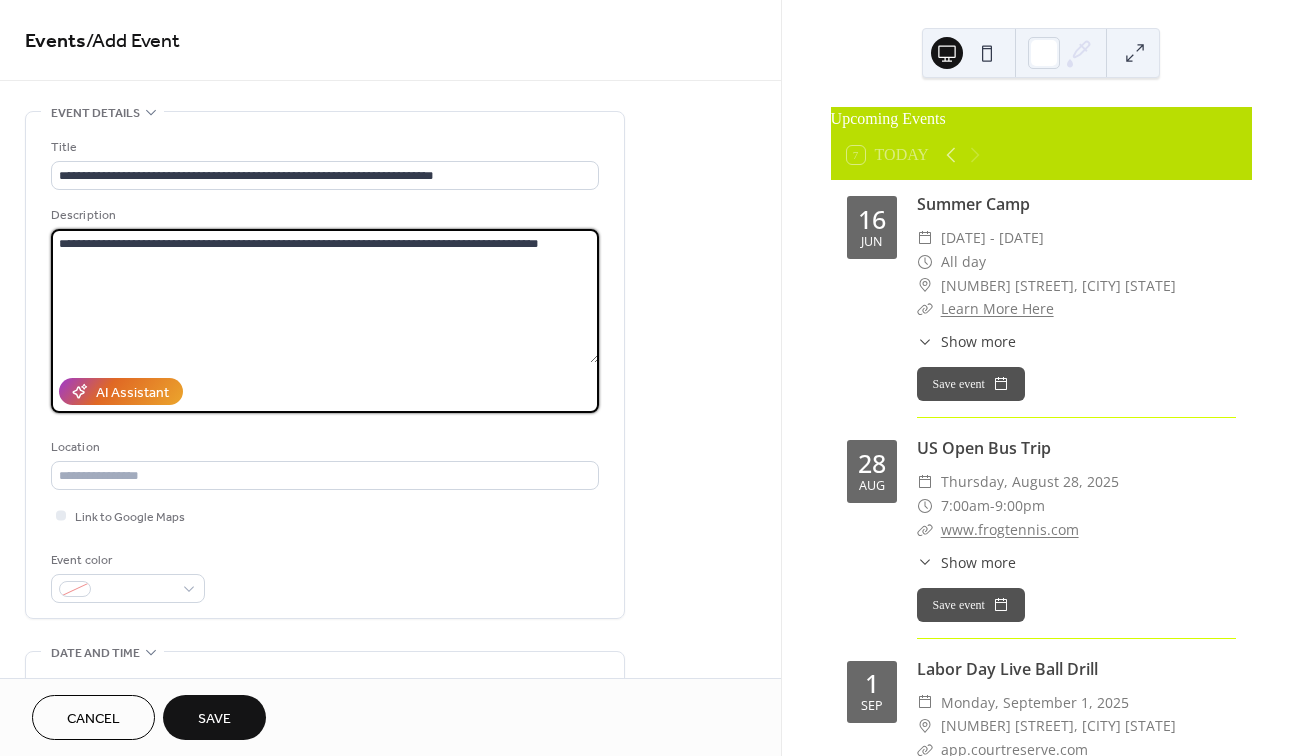 click on "**********" at bounding box center (325, 296) 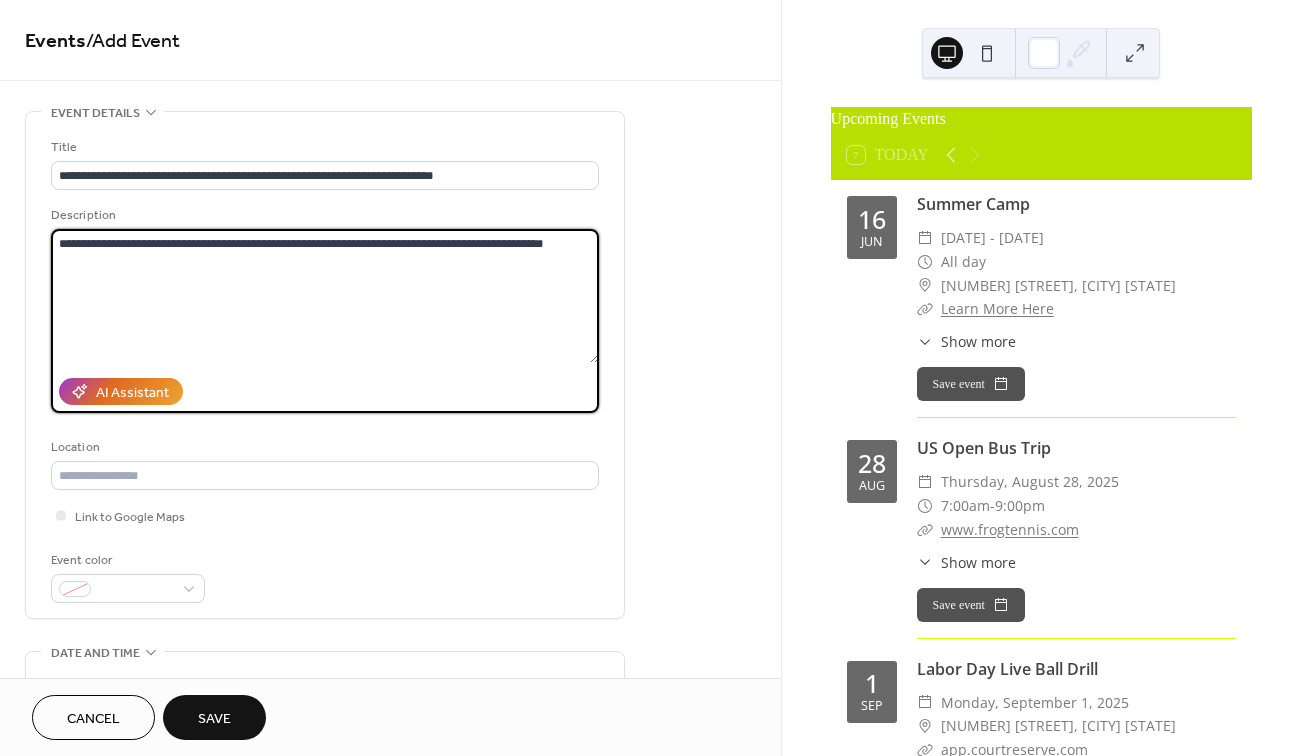 paste on "**********" 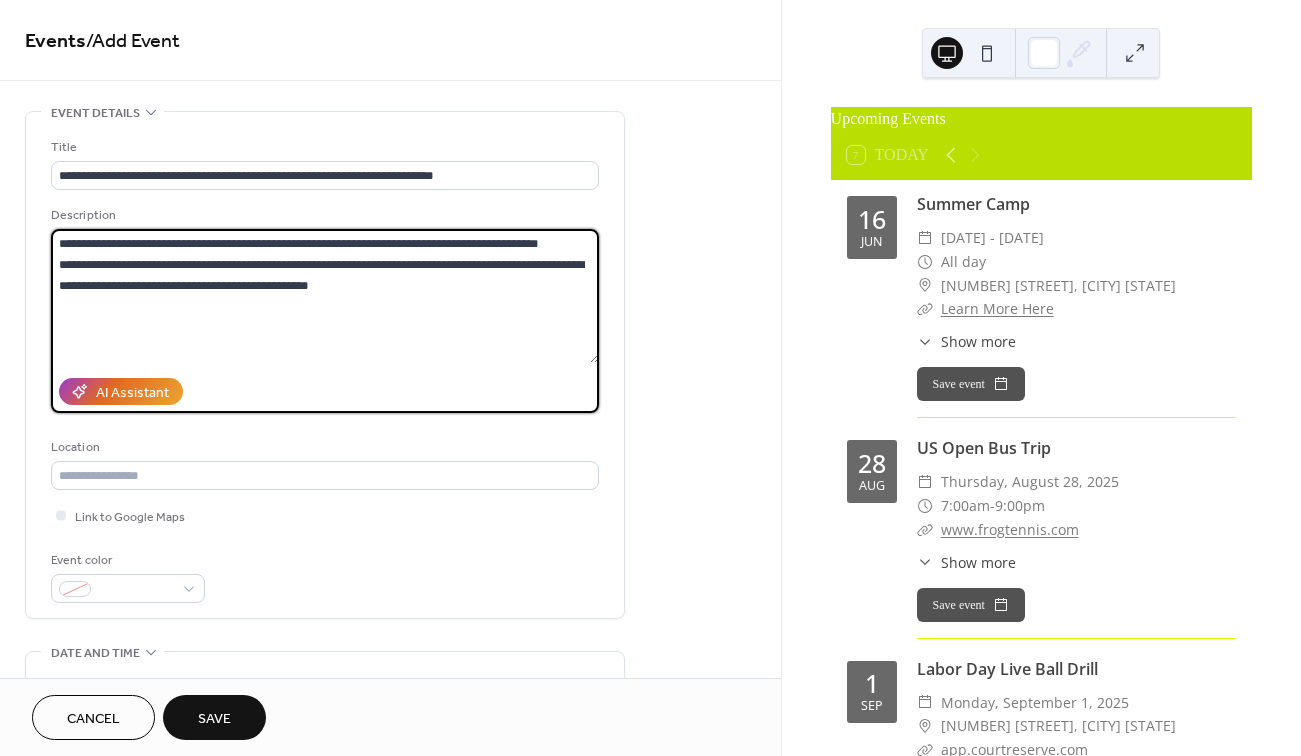 scroll, scrollTop: 375, scrollLeft: 0, axis: vertical 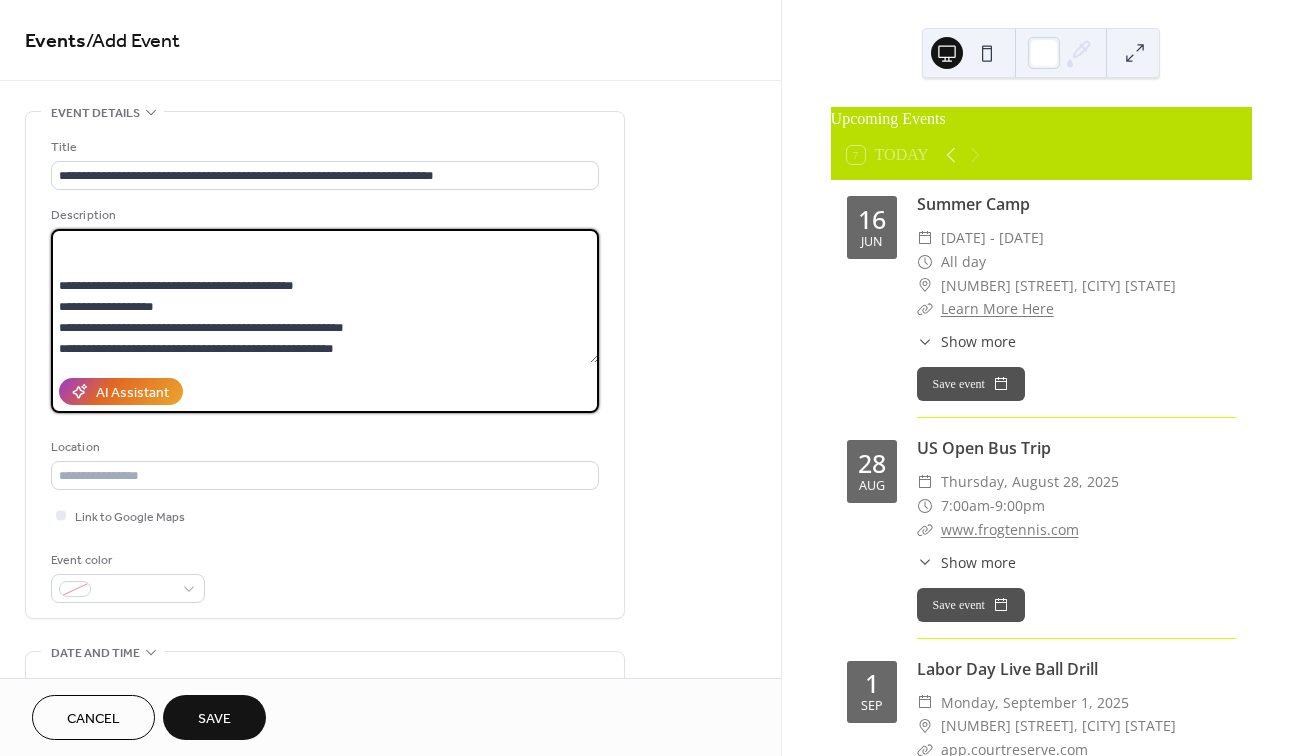 paste on "**********" 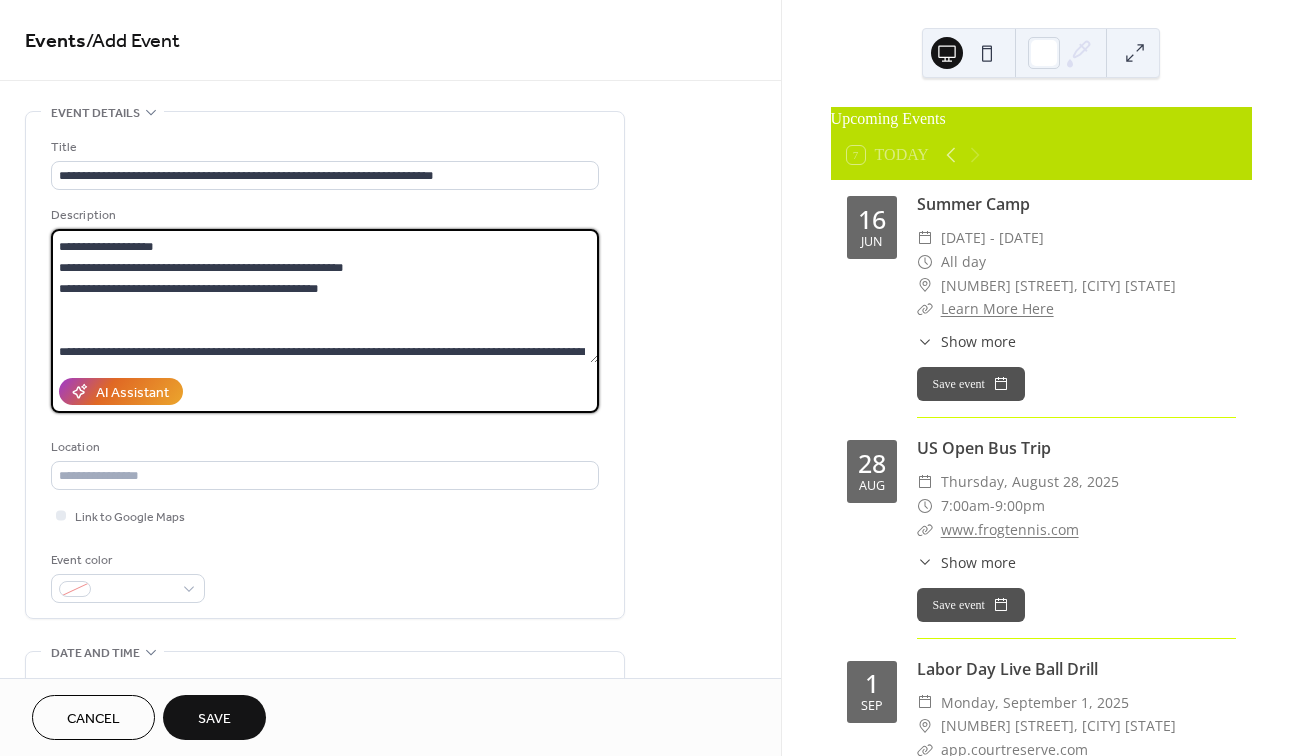 scroll, scrollTop: 522, scrollLeft: 0, axis: vertical 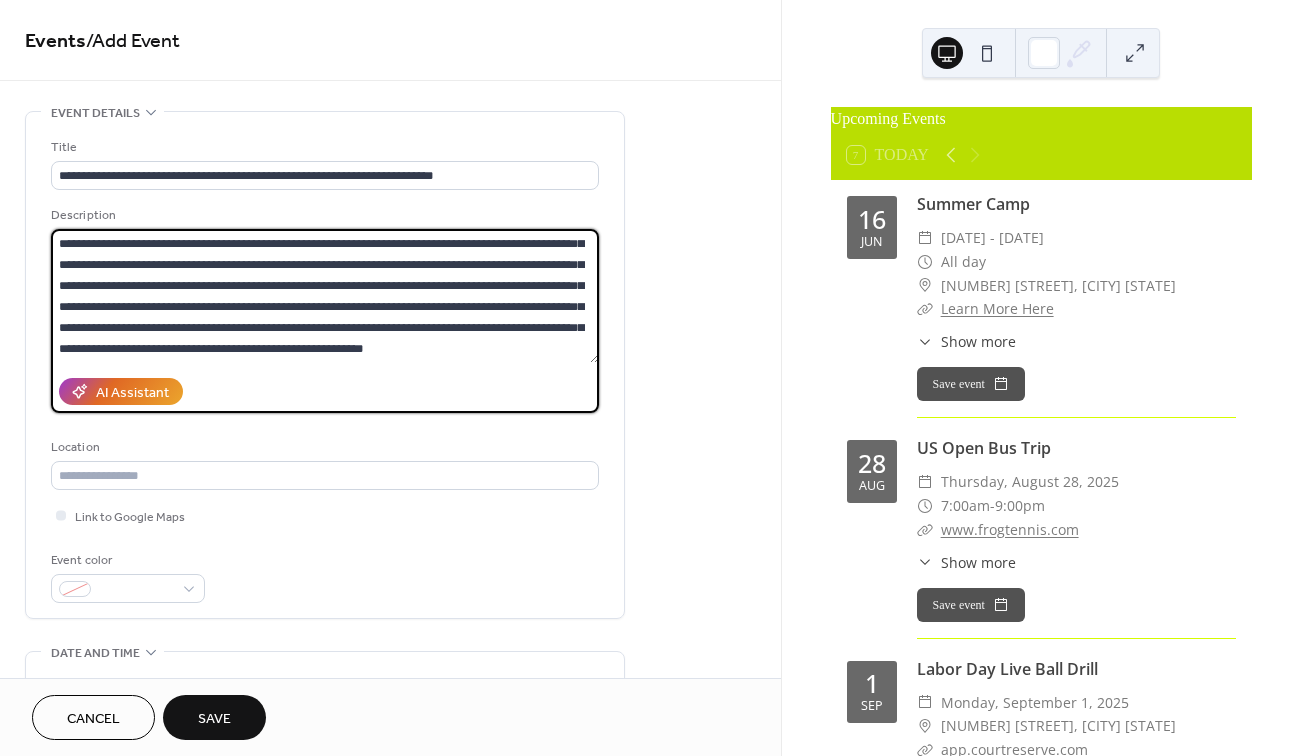 paste on "**********" 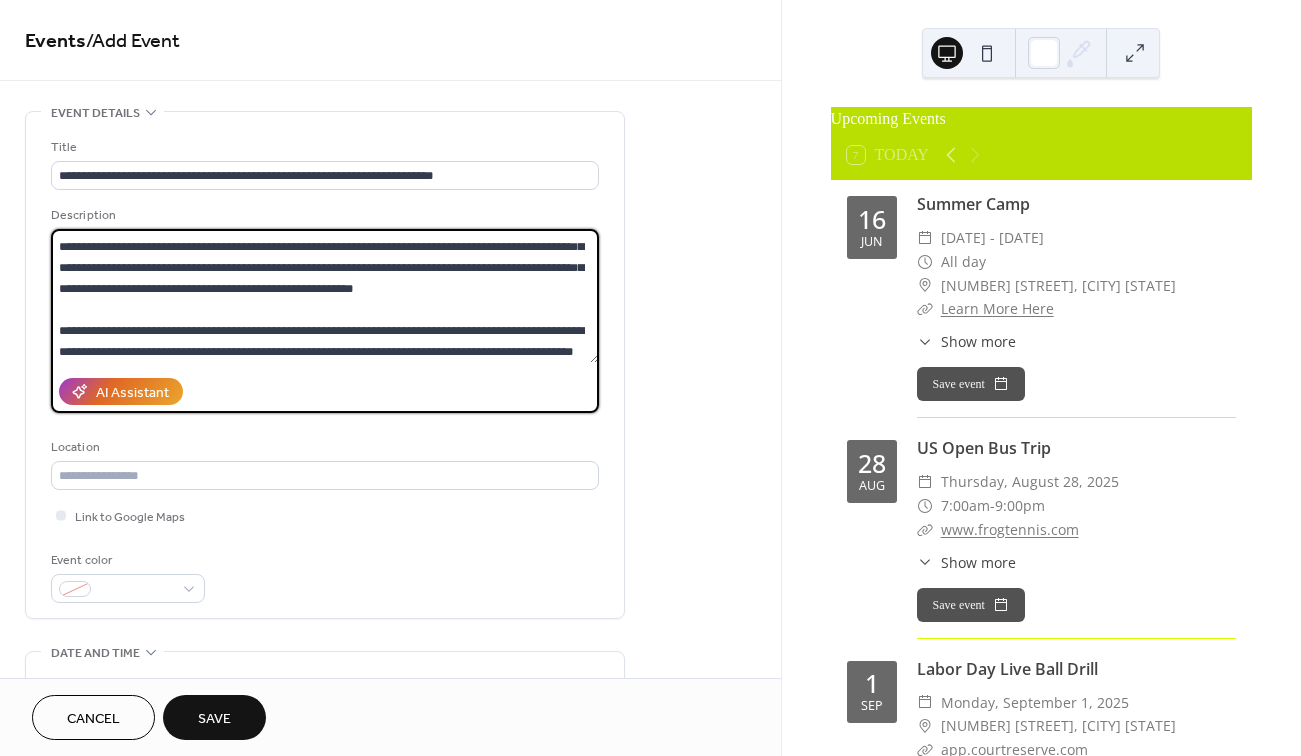 scroll, scrollTop: 606, scrollLeft: 0, axis: vertical 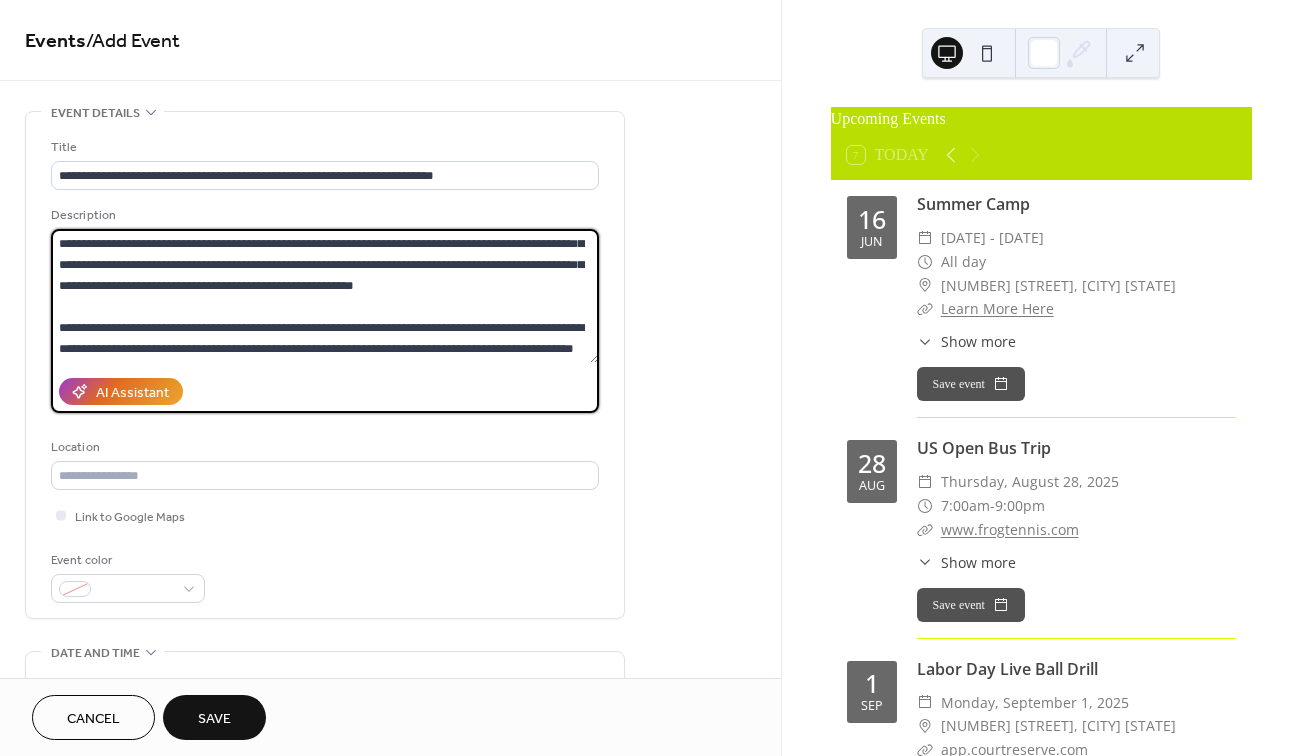 type on "**********" 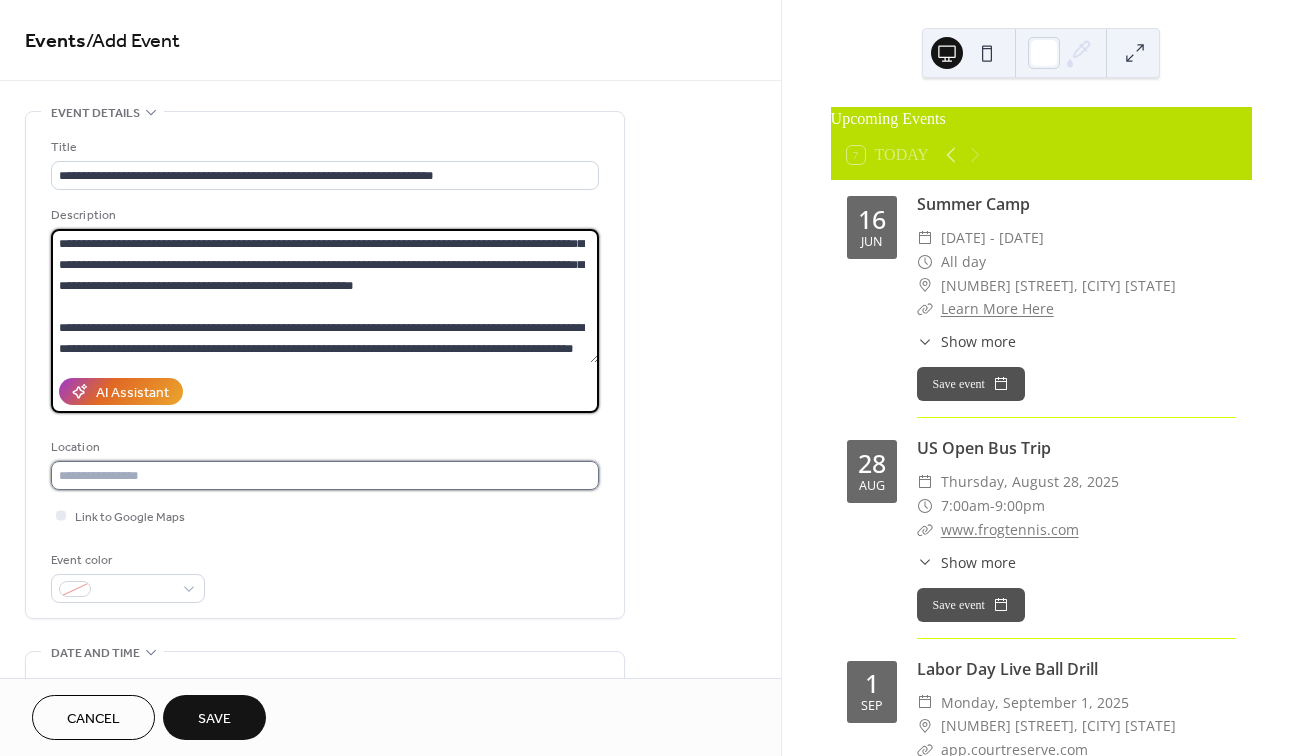 click at bounding box center [325, 475] 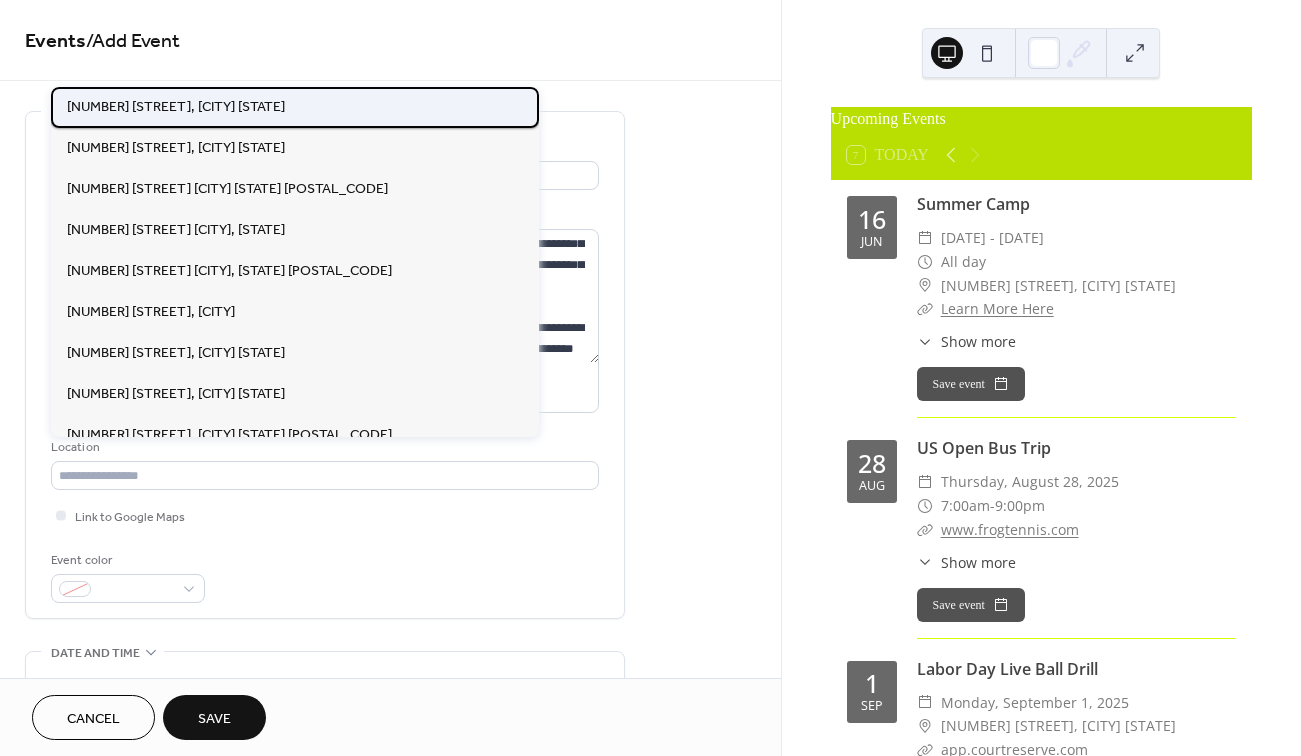 click on "[NUMBER] [STREET], [CITY] [STATE]" at bounding box center [176, 107] 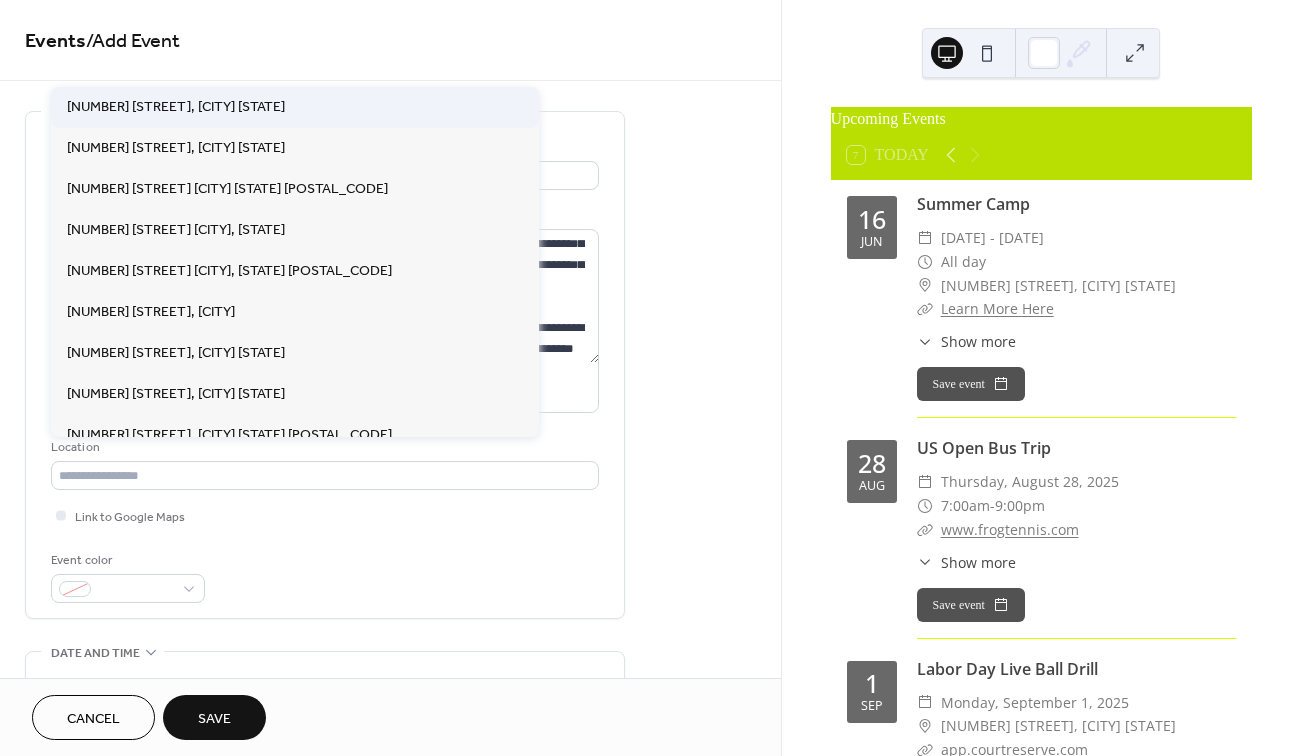 type on "**********" 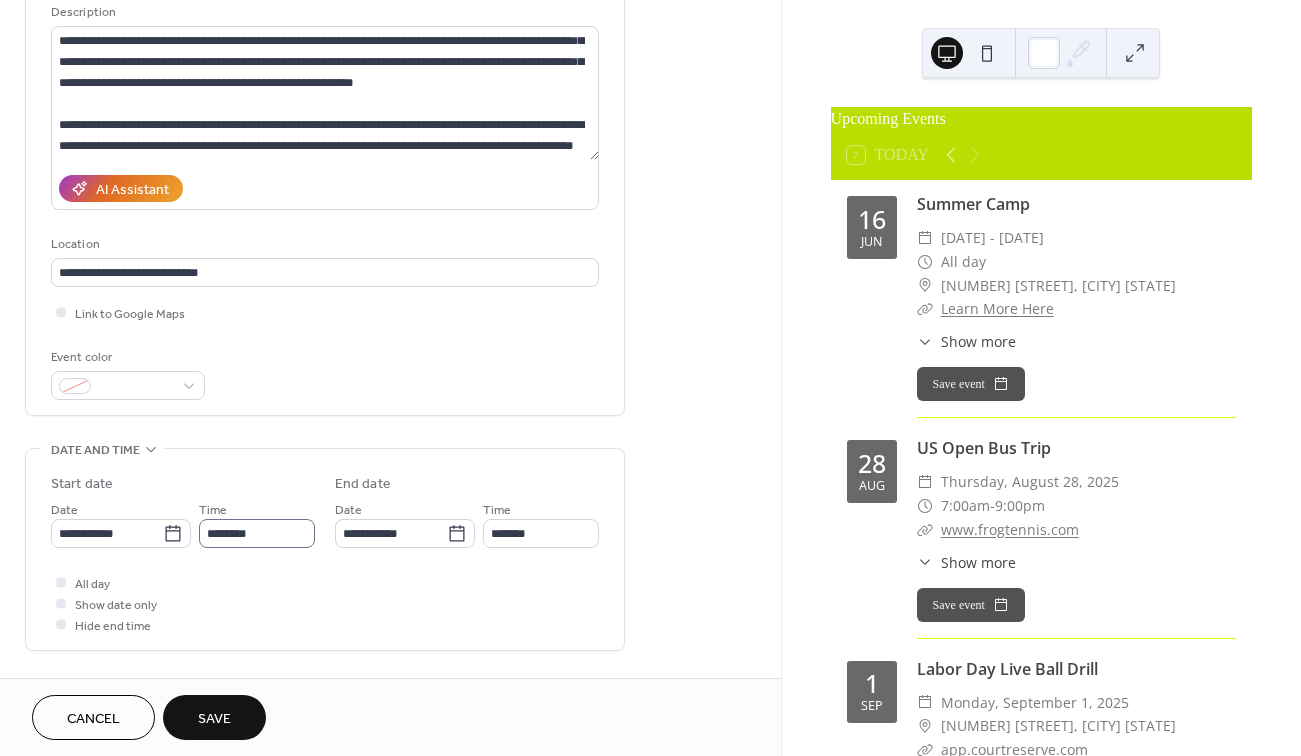 scroll, scrollTop: 204, scrollLeft: 0, axis: vertical 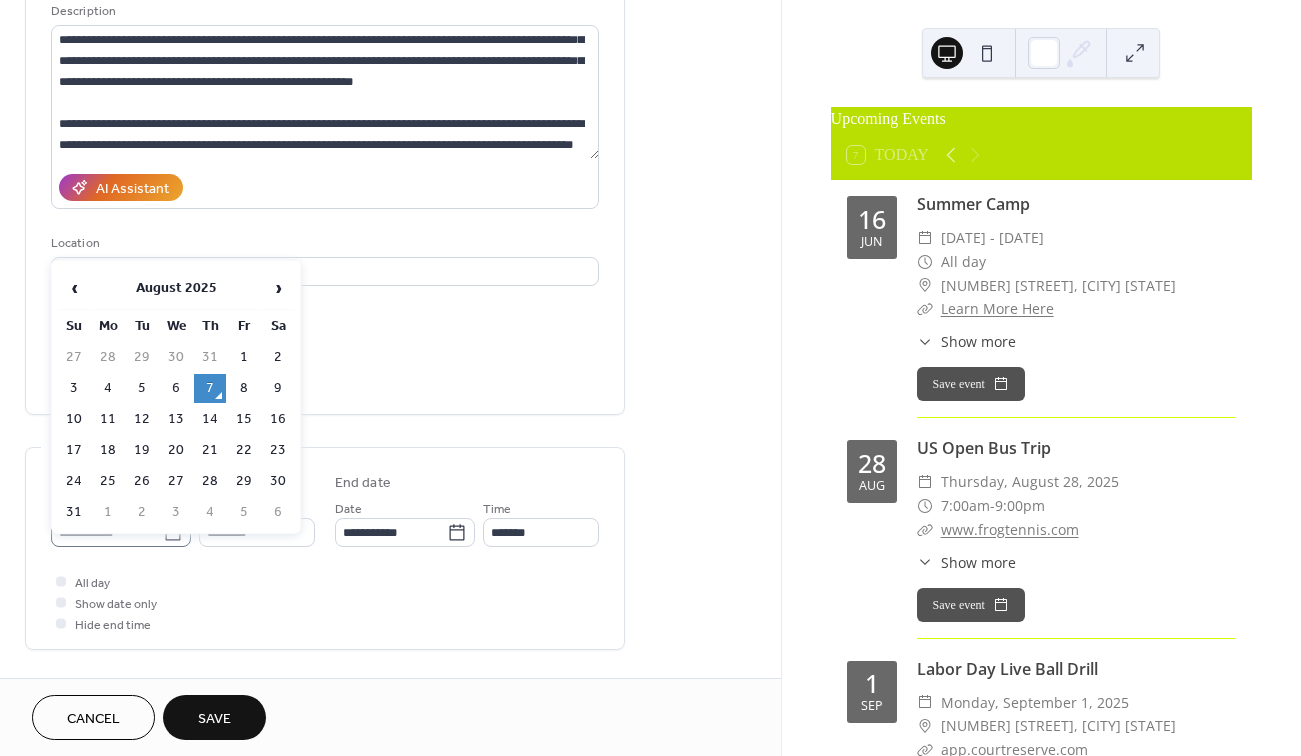 click 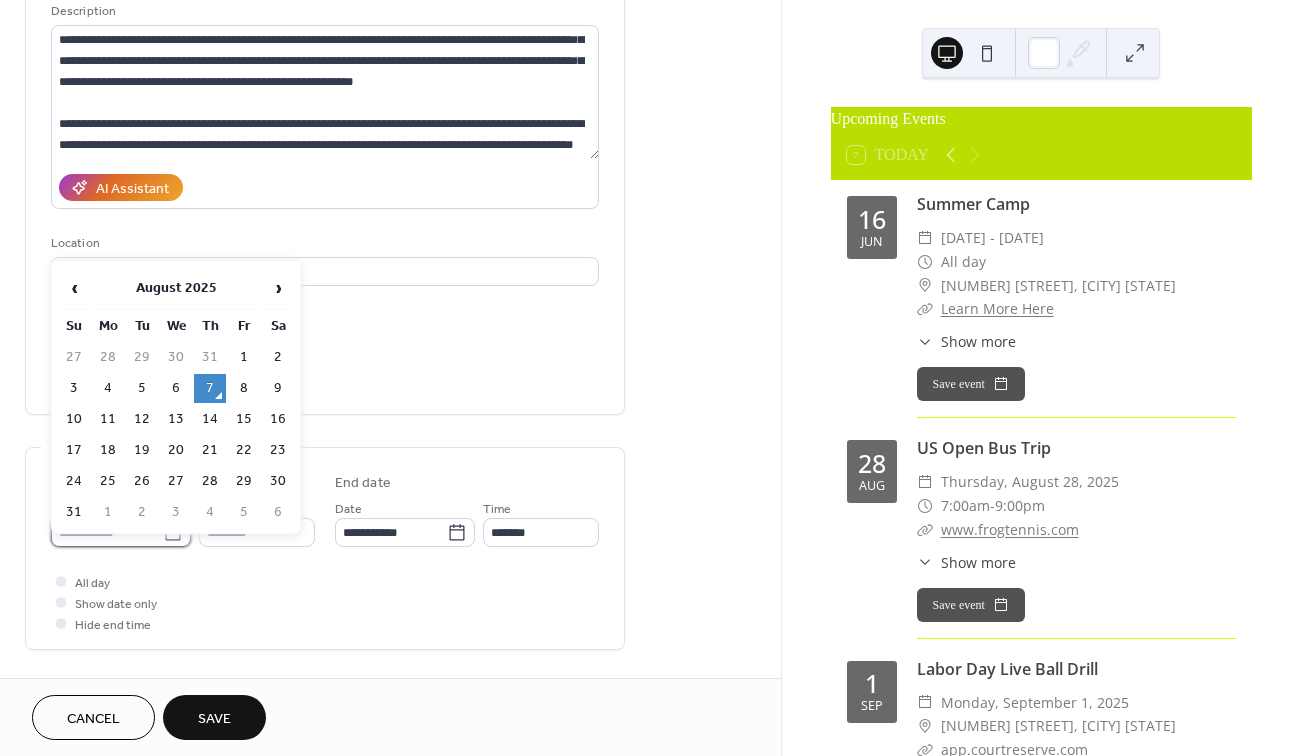 click on "**********" at bounding box center [107, 532] 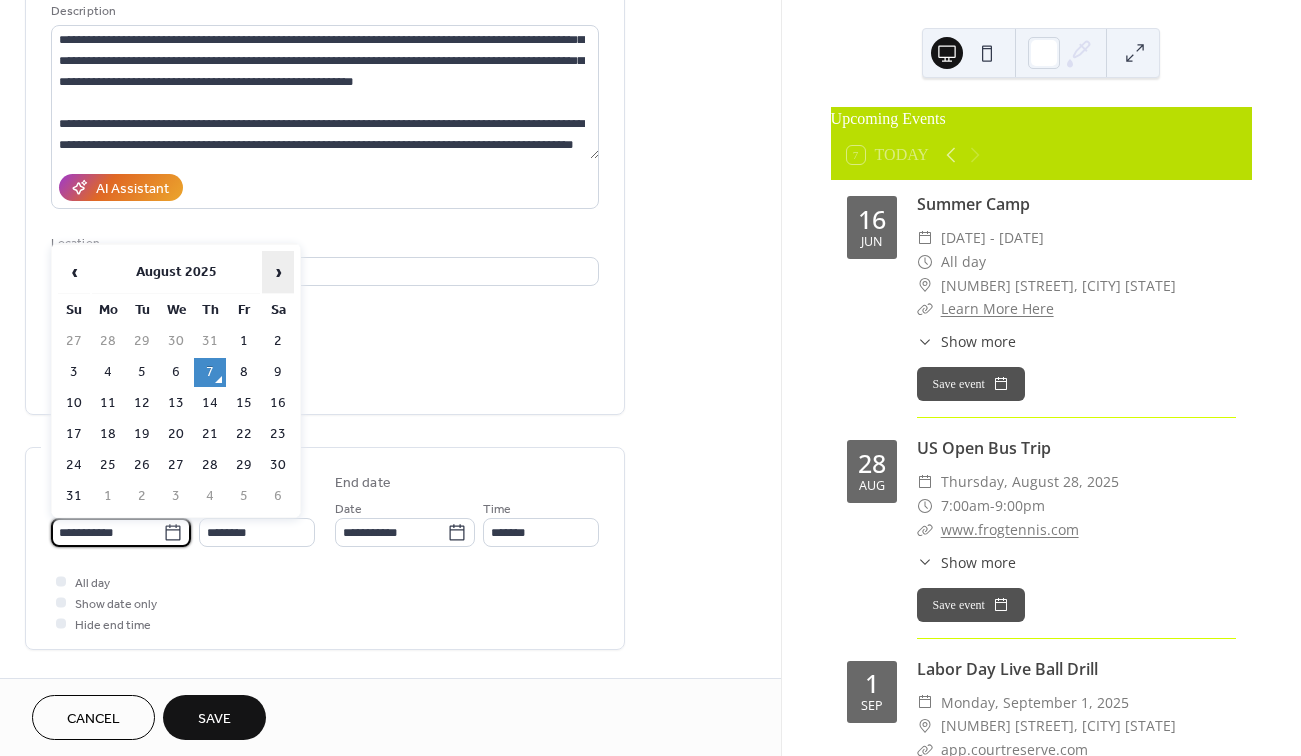 click on "›" at bounding box center (278, 272) 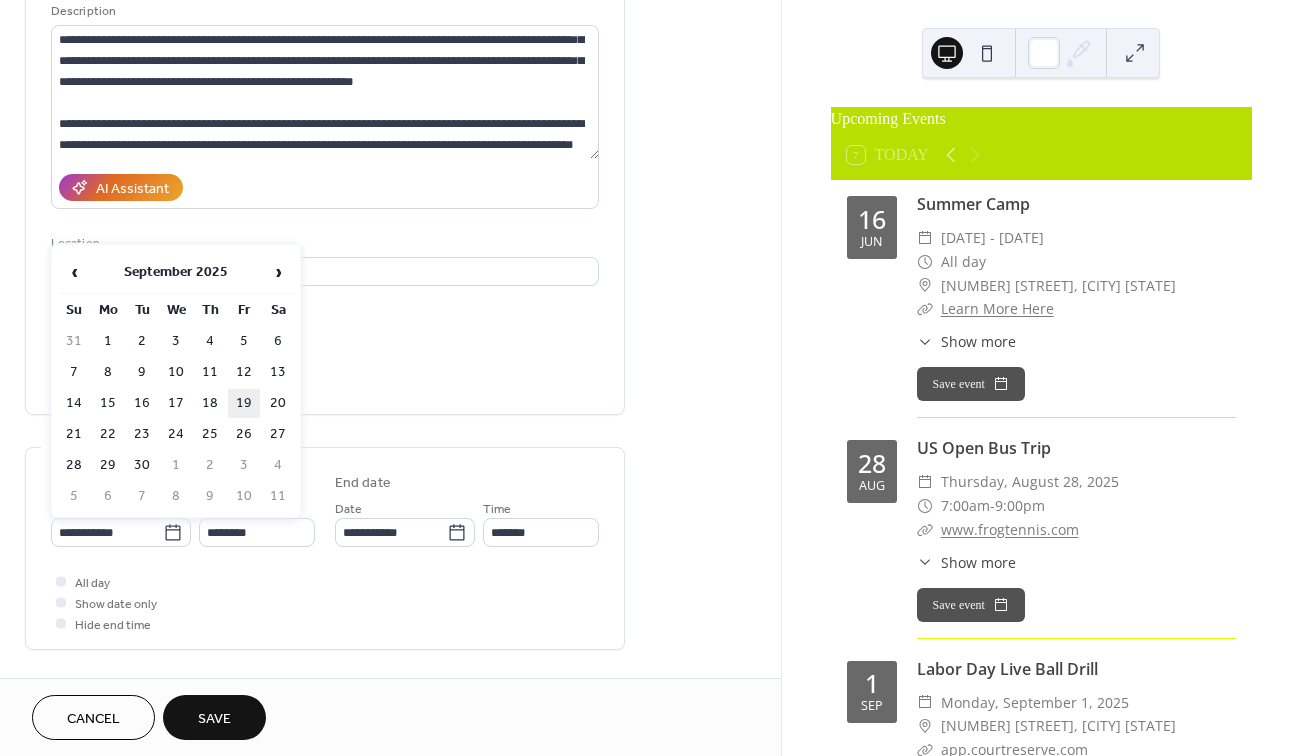 click on "19" at bounding box center (244, 403) 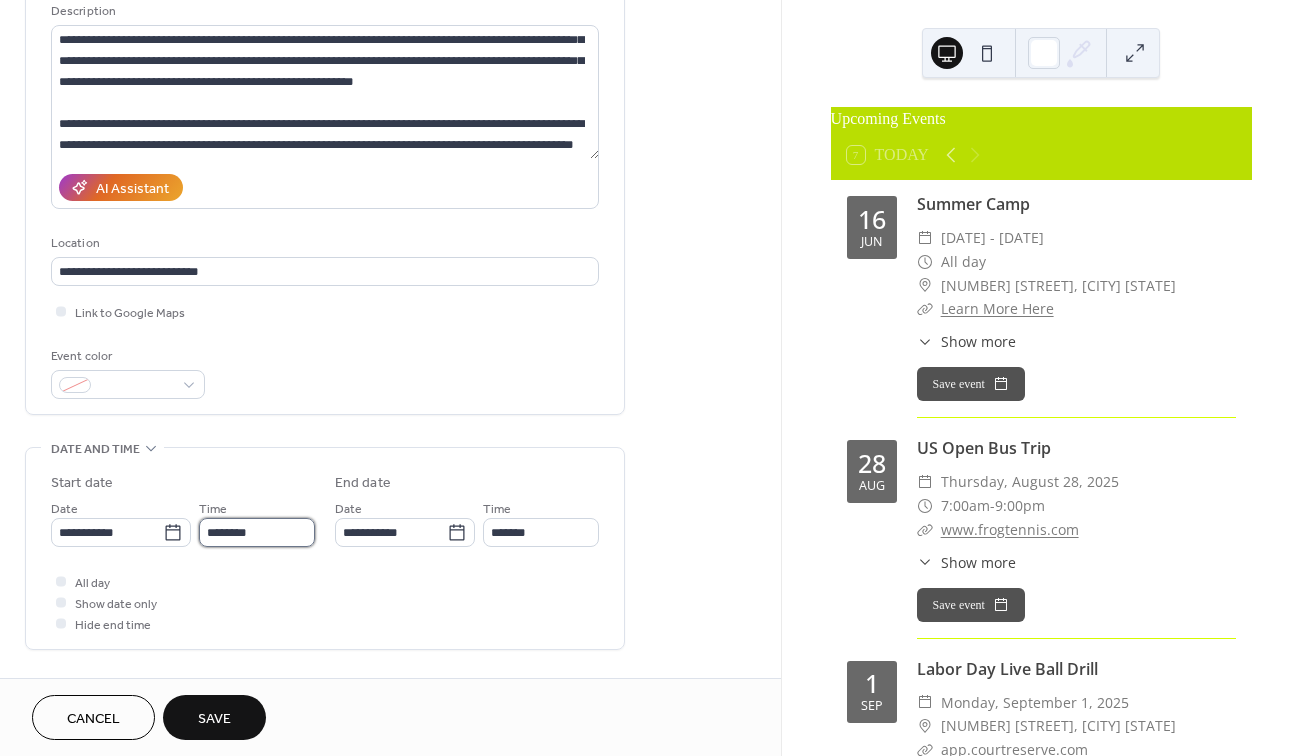 click on "********" at bounding box center [257, 532] 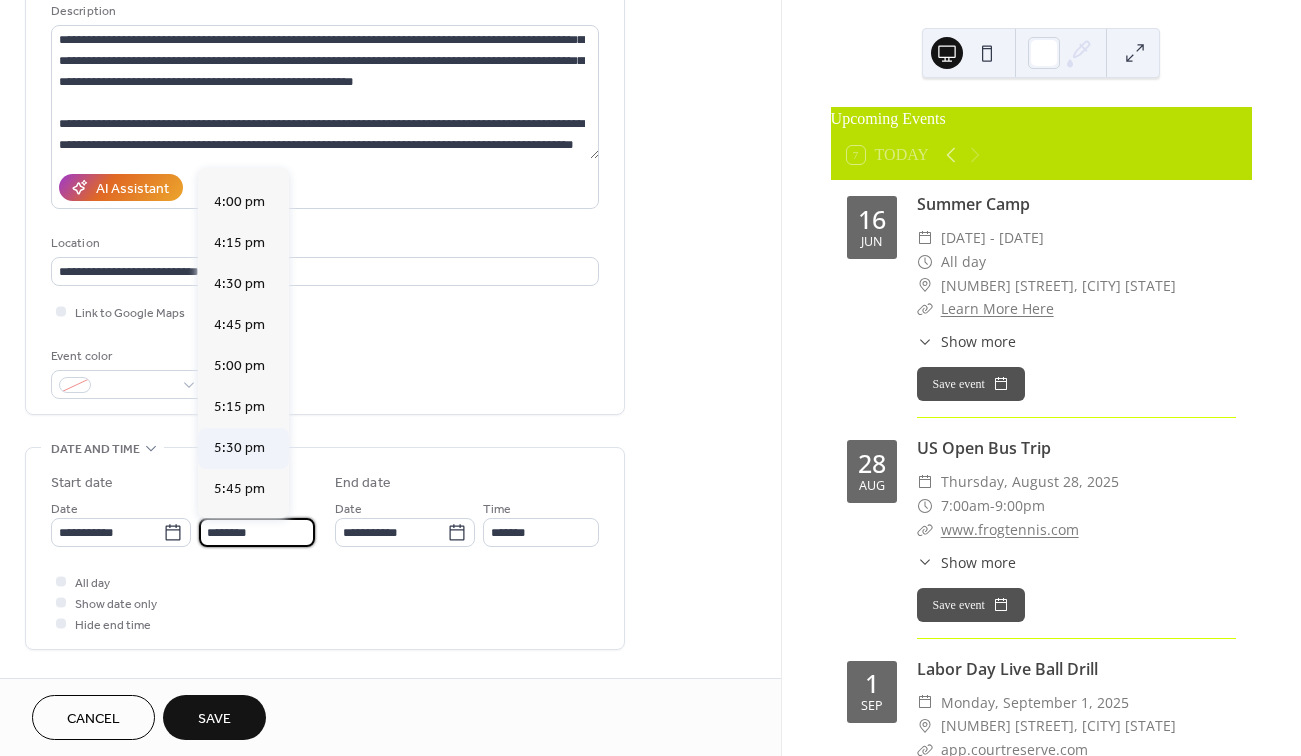 scroll, scrollTop: 2635, scrollLeft: 0, axis: vertical 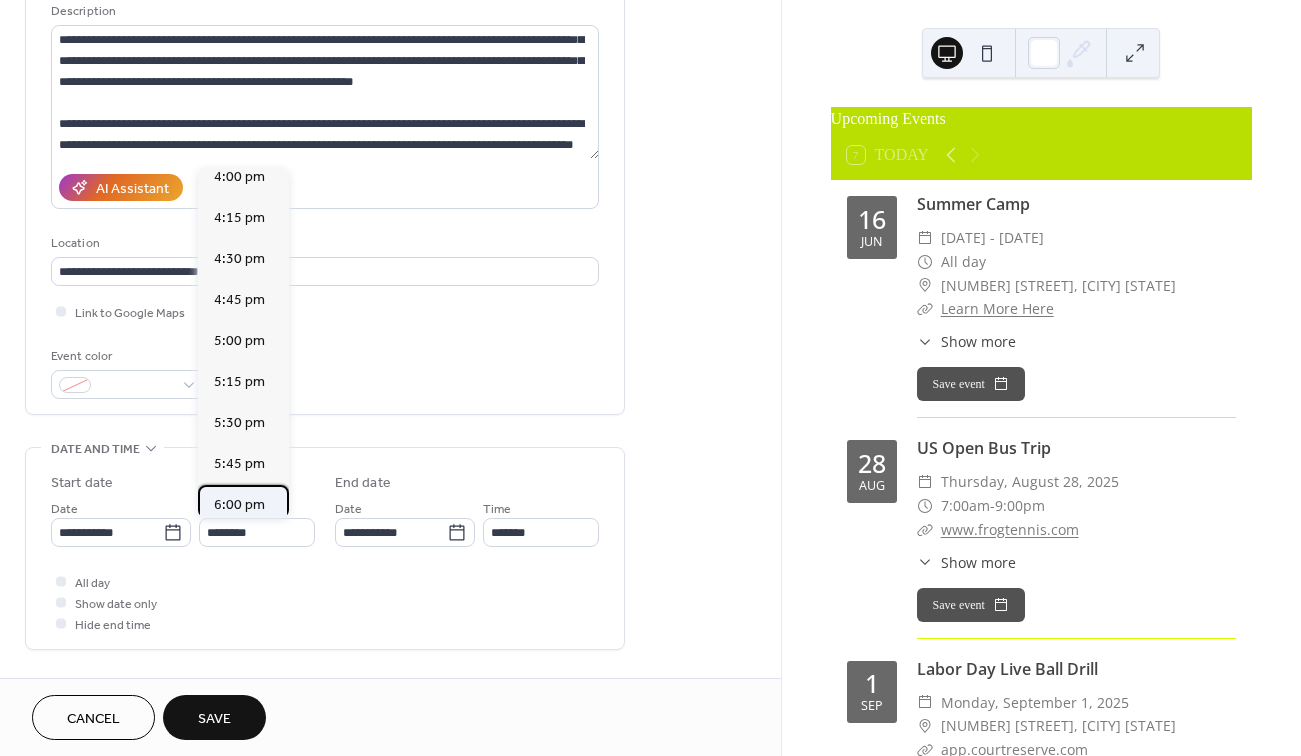 click on "6:00 pm" at bounding box center (239, 505) 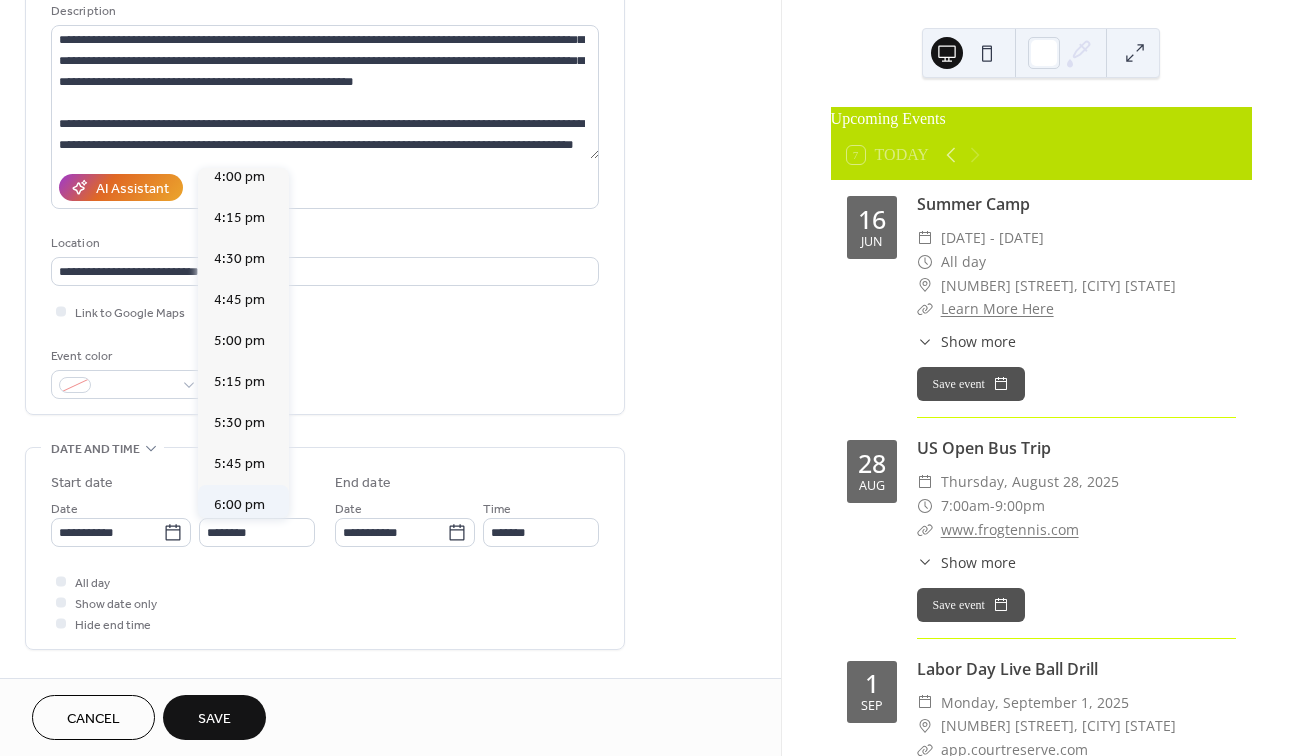 type on "*******" 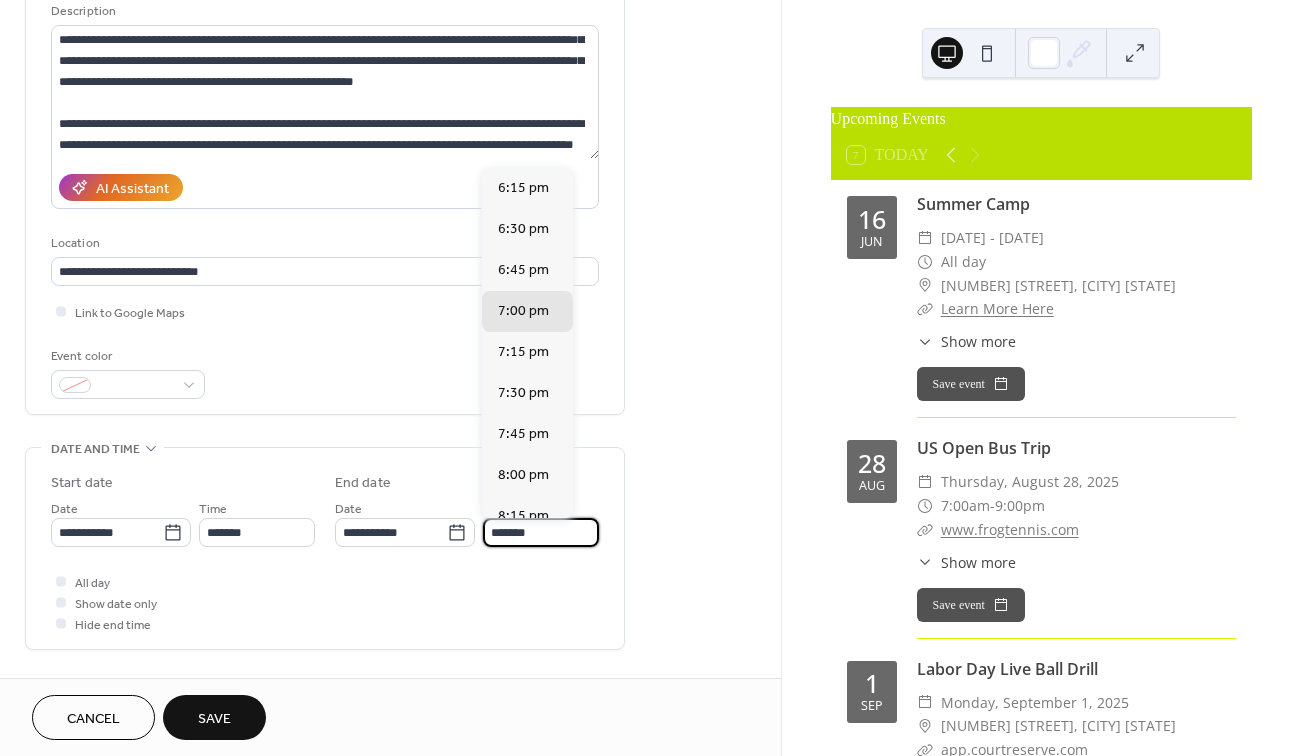 click on "*******" at bounding box center (541, 532) 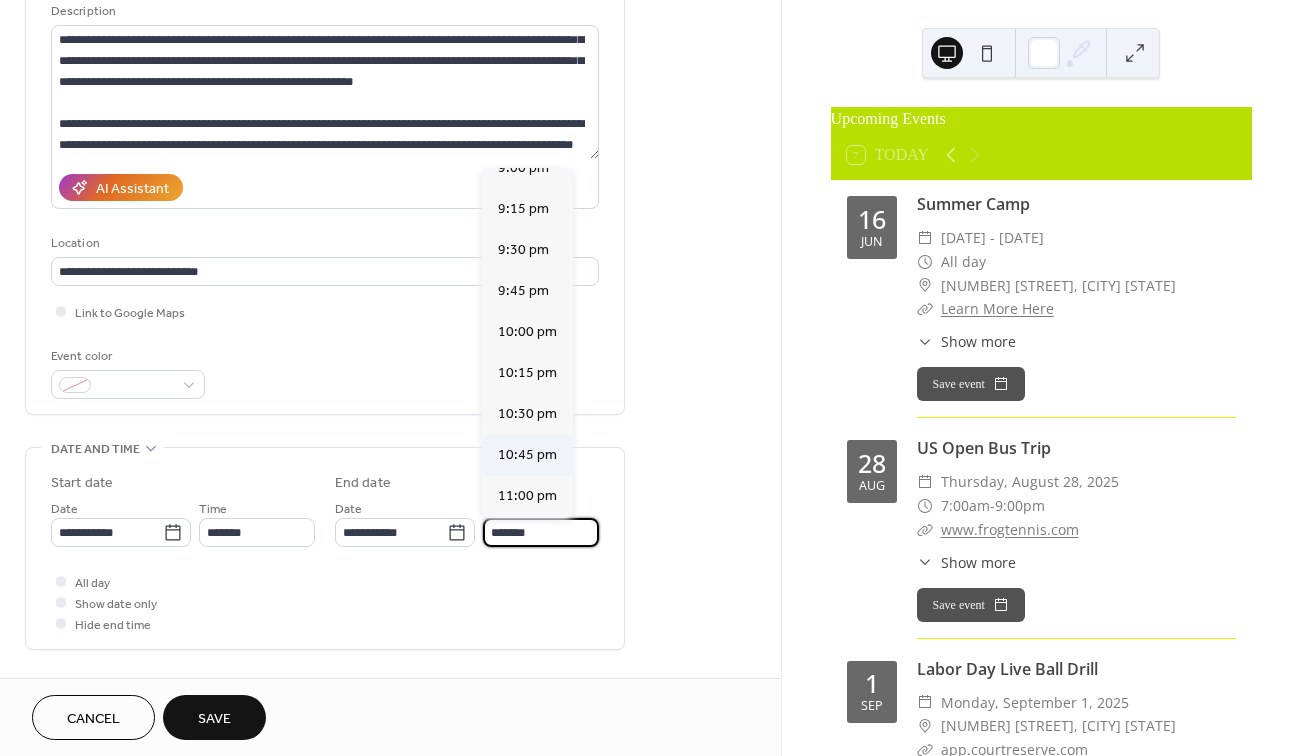 scroll, scrollTop: 476, scrollLeft: 0, axis: vertical 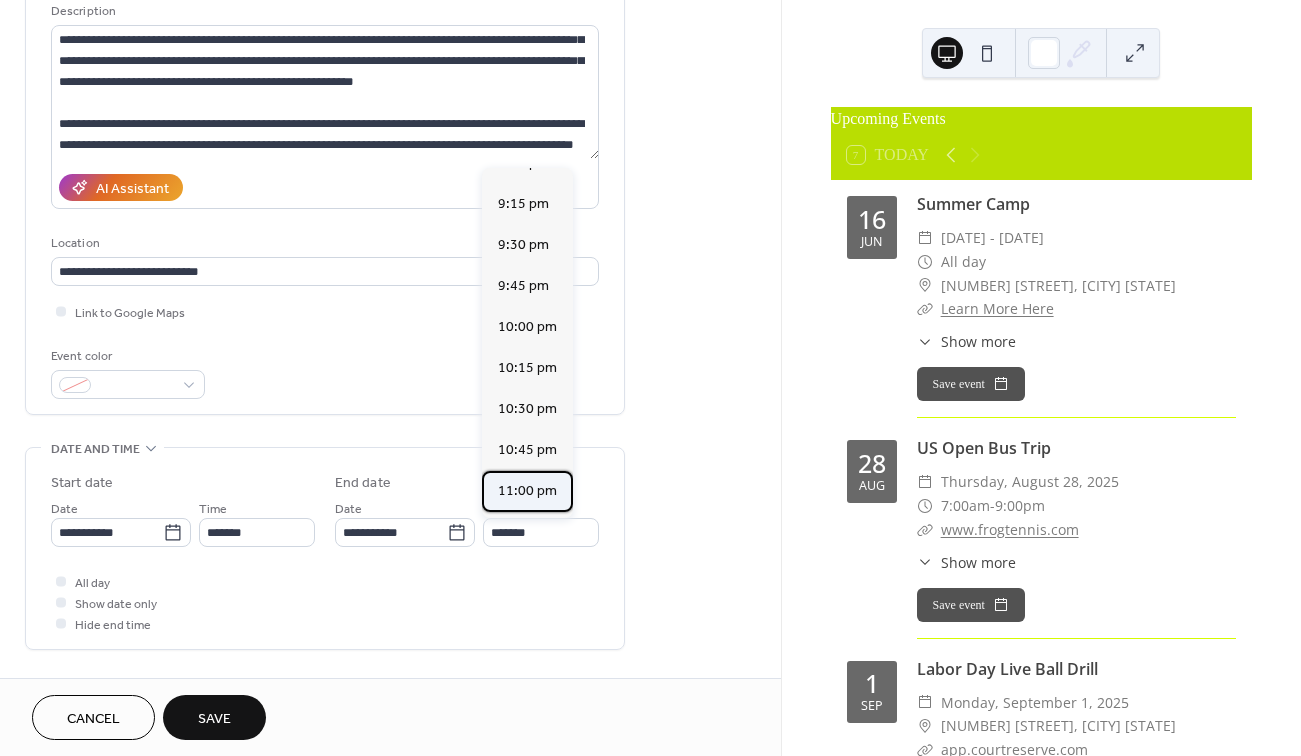 click on "11:00 pm" at bounding box center (527, 491) 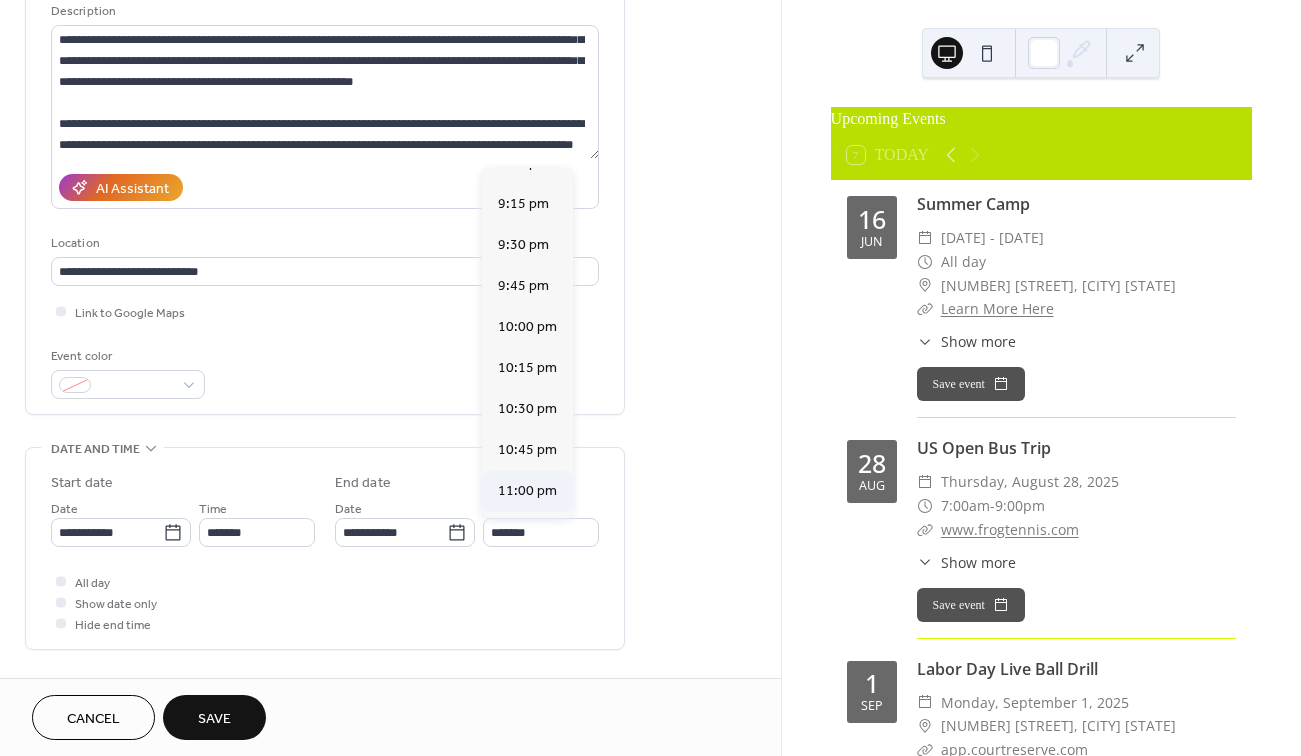 type on "********" 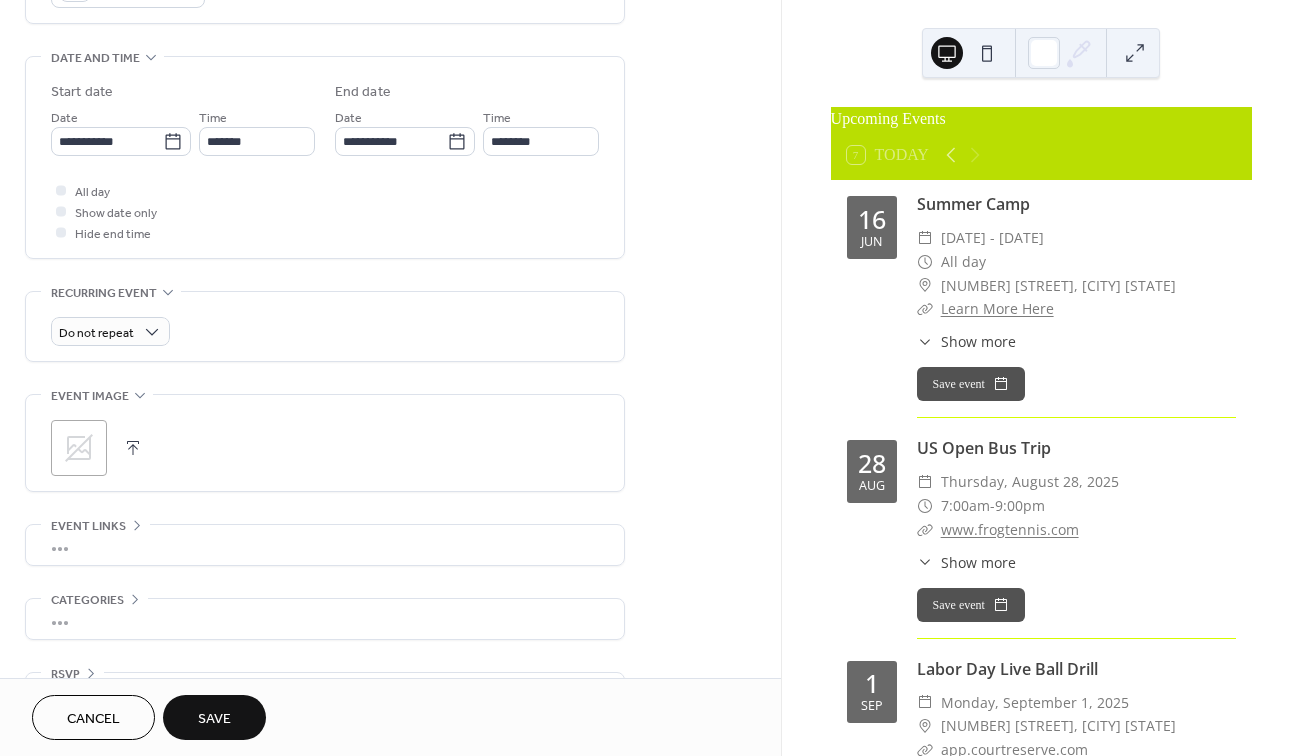 scroll, scrollTop: 609, scrollLeft: 0, axis: vertical 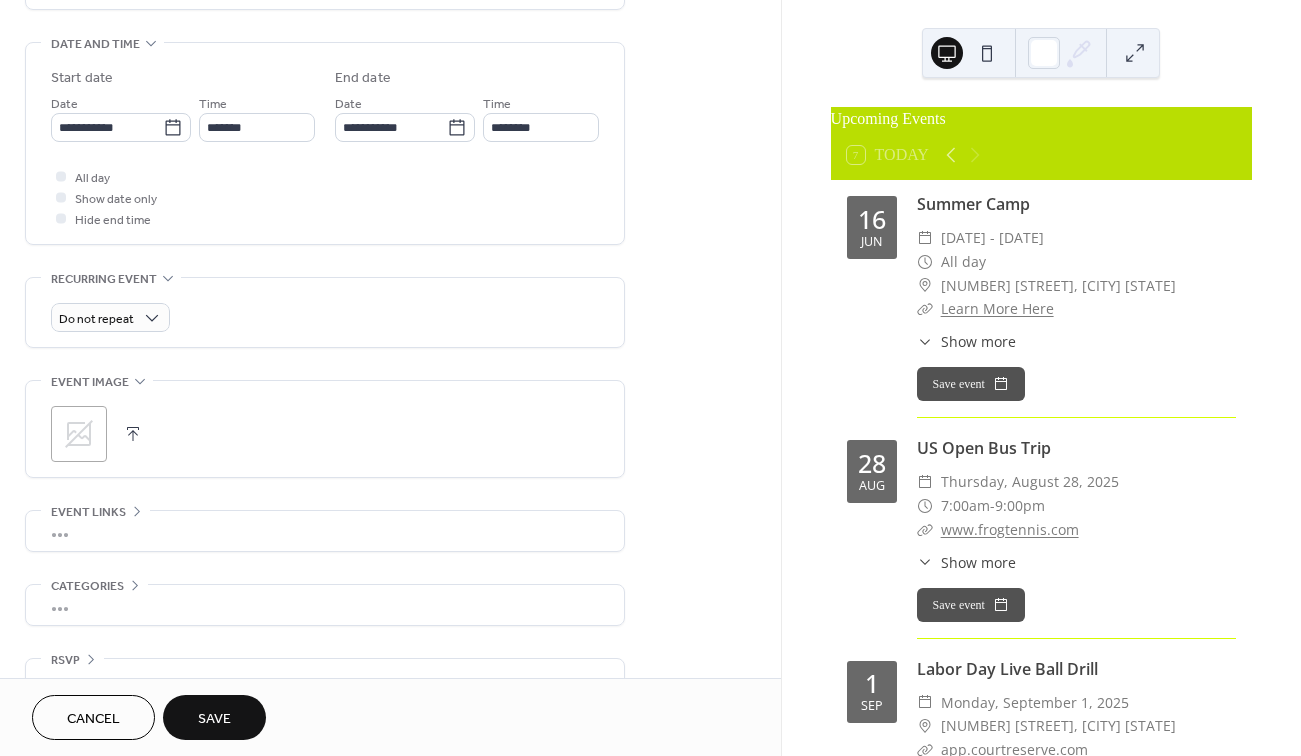 click on "•••" at bounding box center (325, 531) 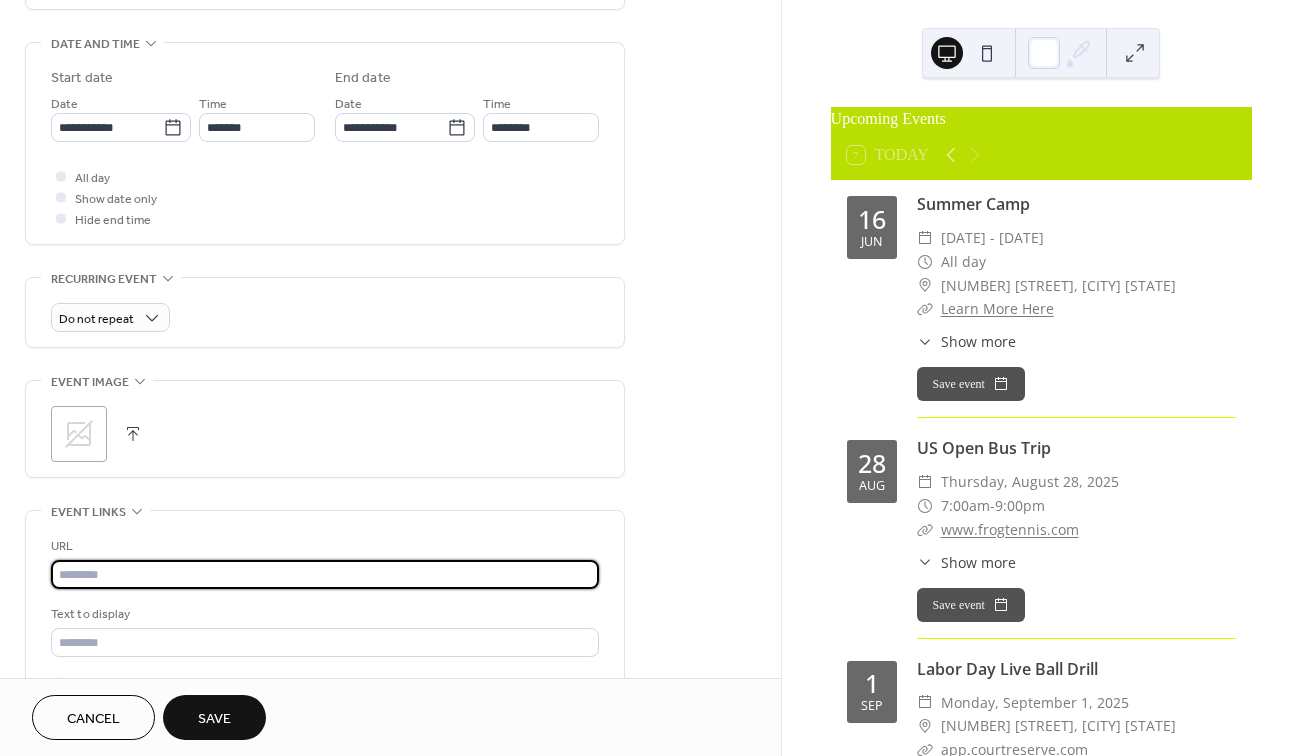 click at bounding box center (325, 574) 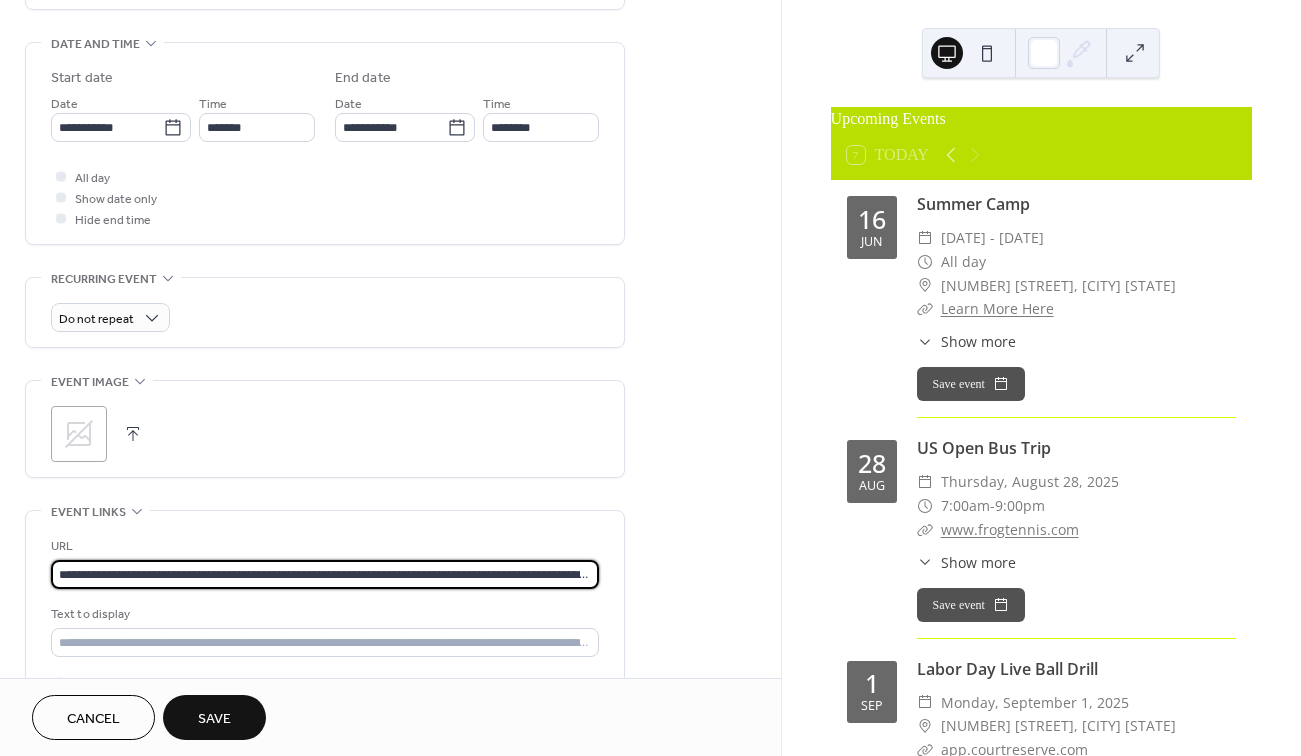 scroll, scrollTop: 0, scrollLeft: 236, axis: horizontal 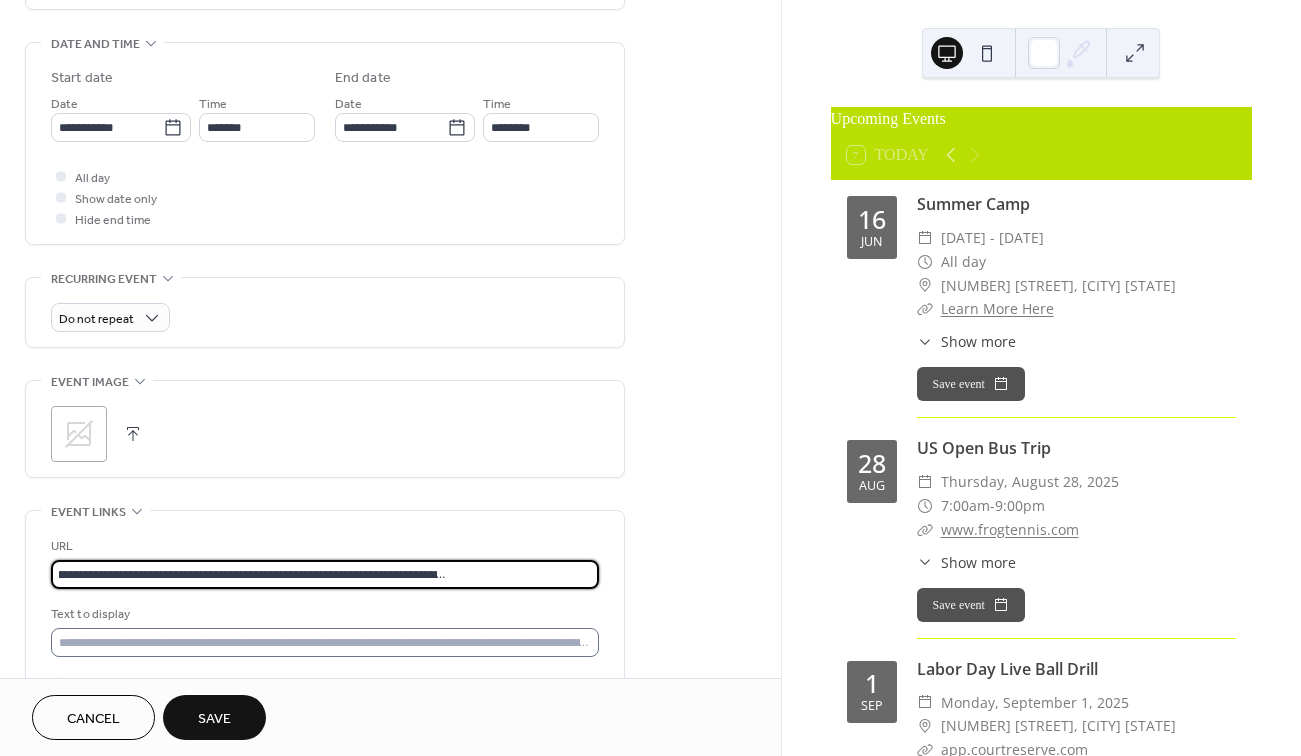 type on "**********" 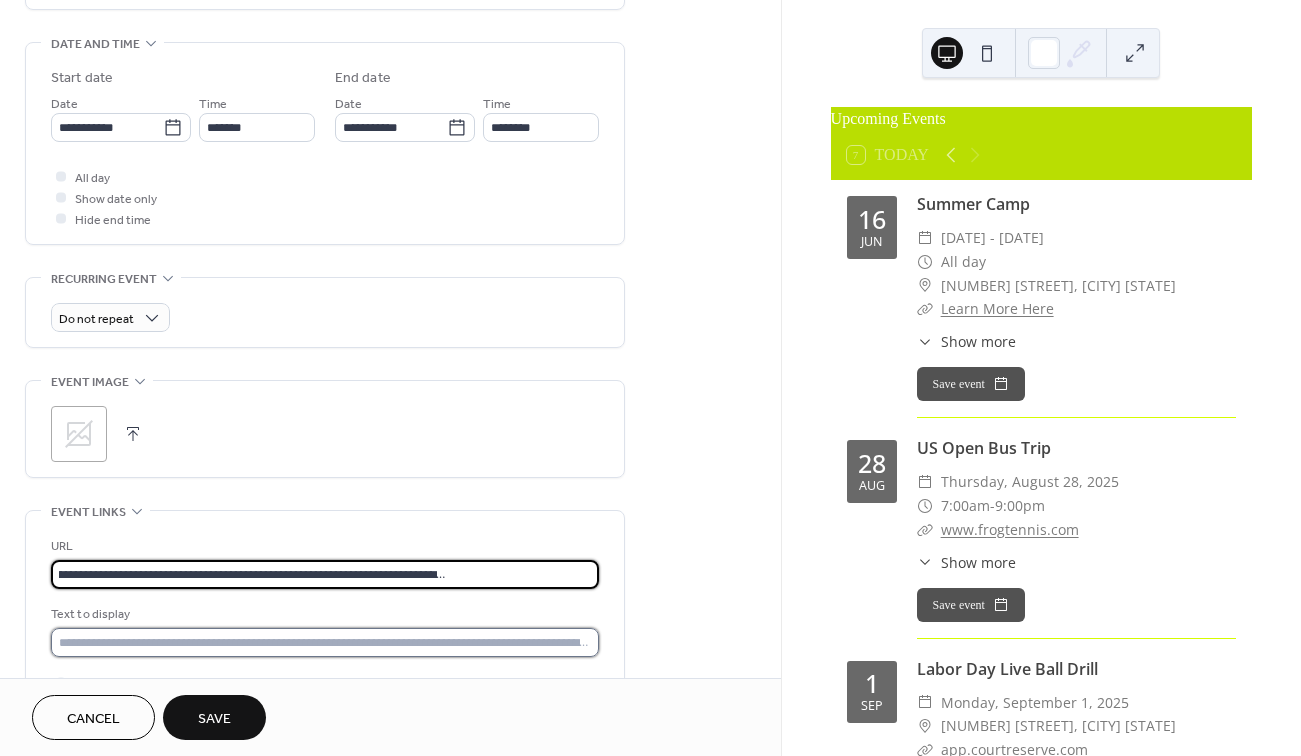 scroll, scrollTop: 0, scrollLeft: 0, axis: both 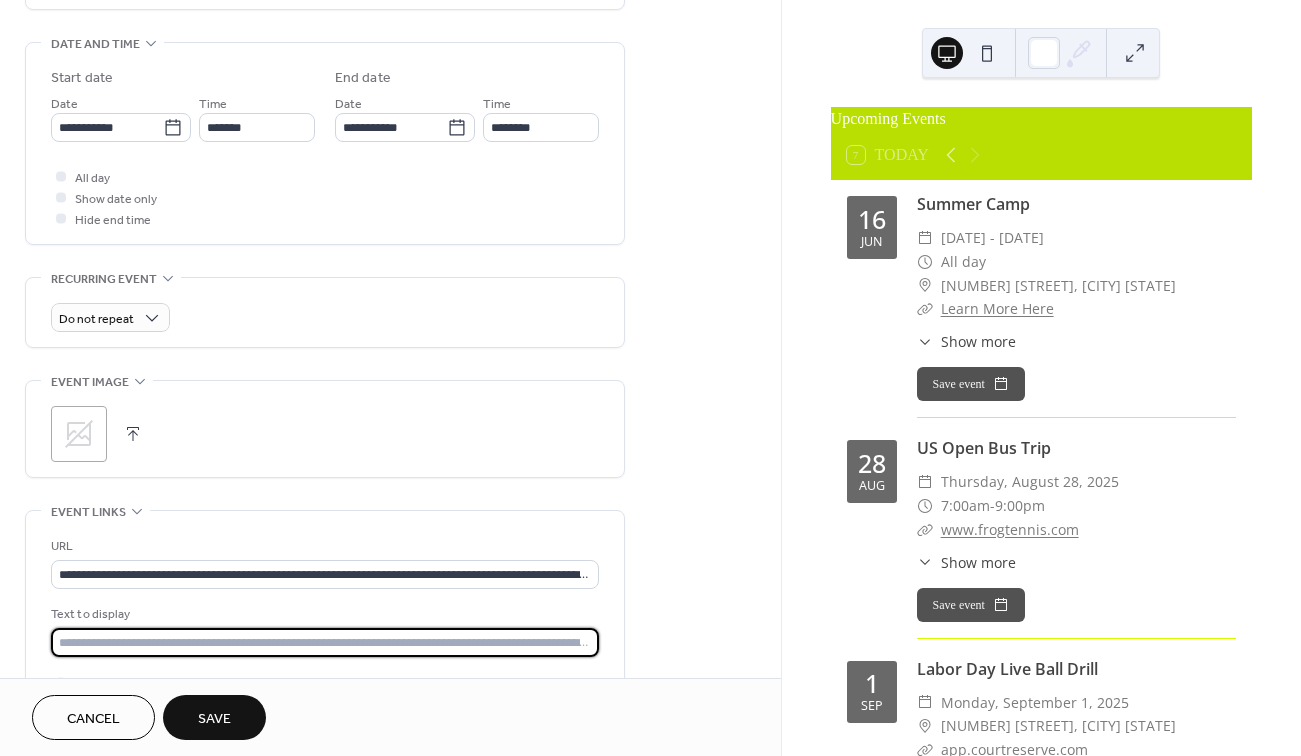 click at bounding box center (325, 642) 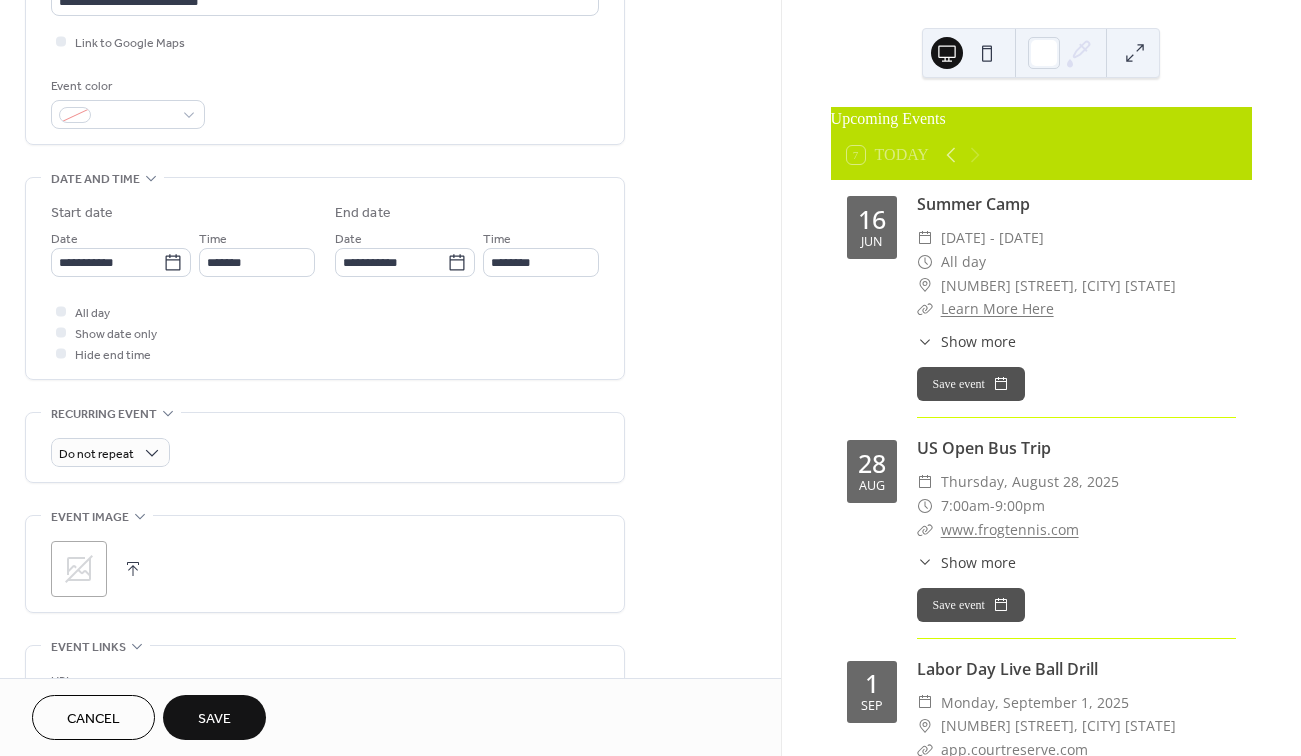 scroll, scrollTop: 488, scrollLeft: 0, axis: vertical 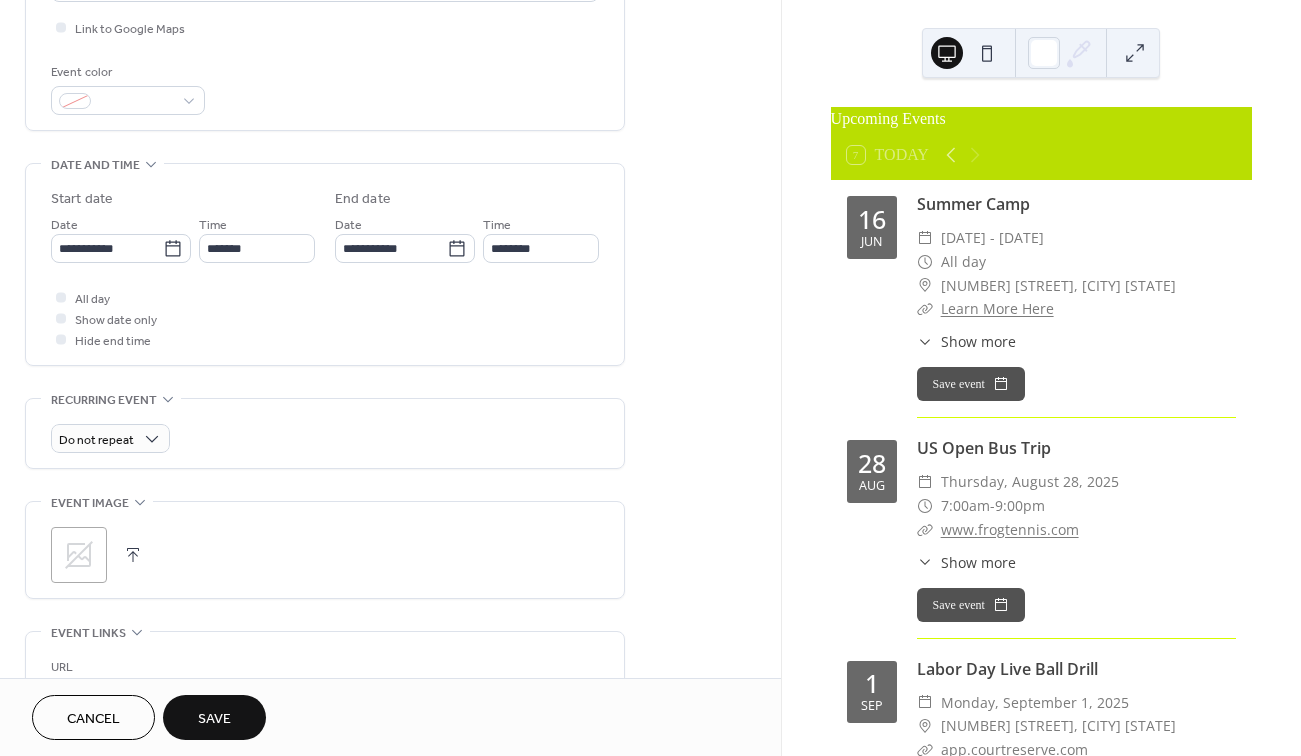 type on "**********" 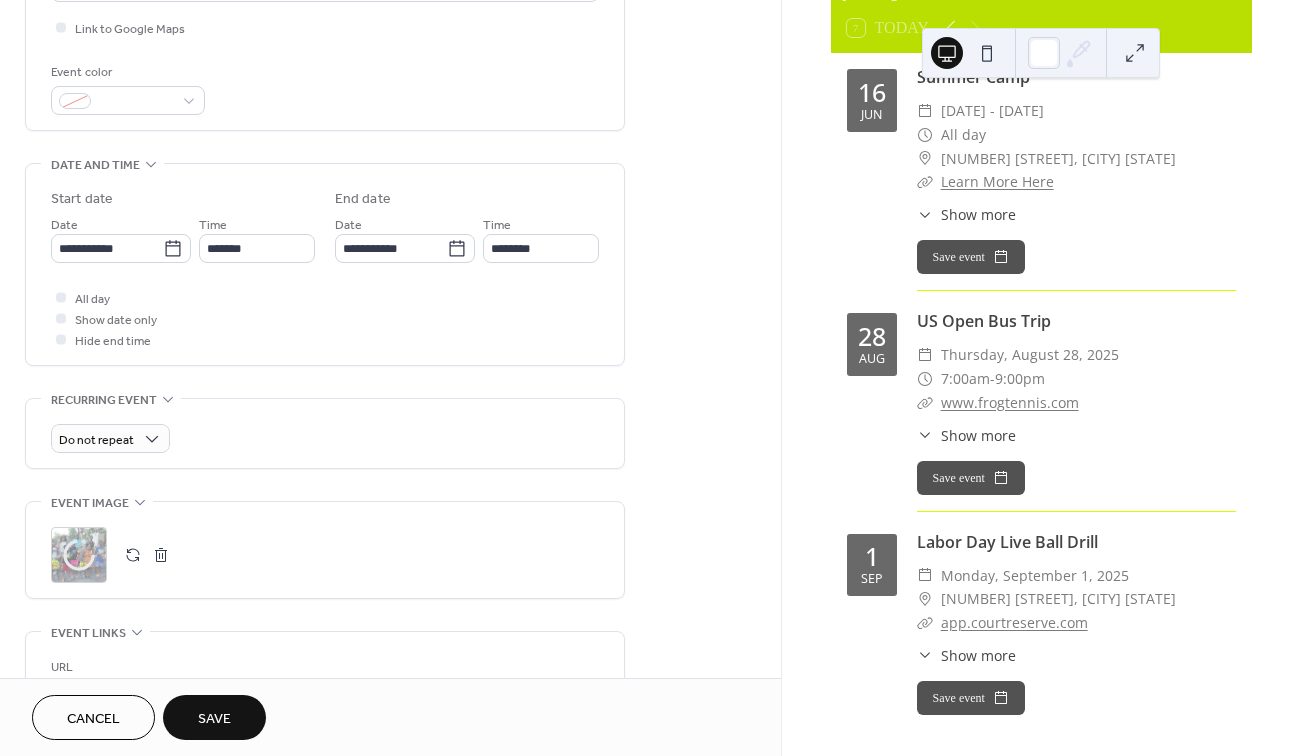 scroll, scrollTop: 161, scrollLeft: 0, axis: vertical 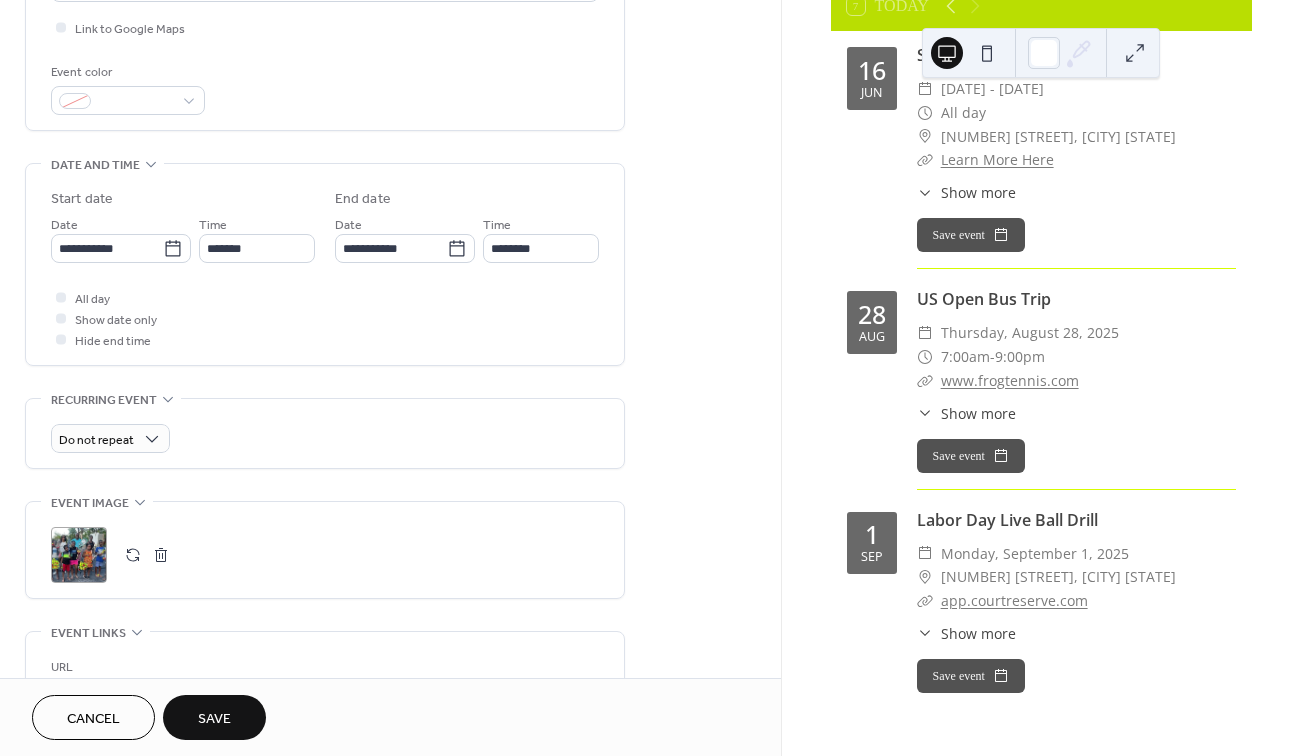click on "Save" at bounding box center (214, 719) 